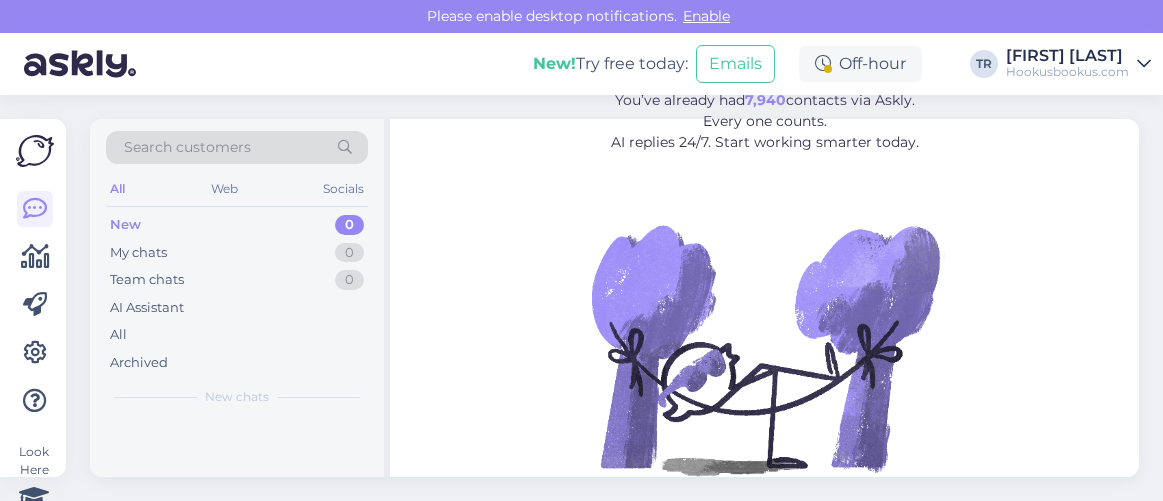 scroll, scrollTop: 0, scrollLeft: 0, axis: both 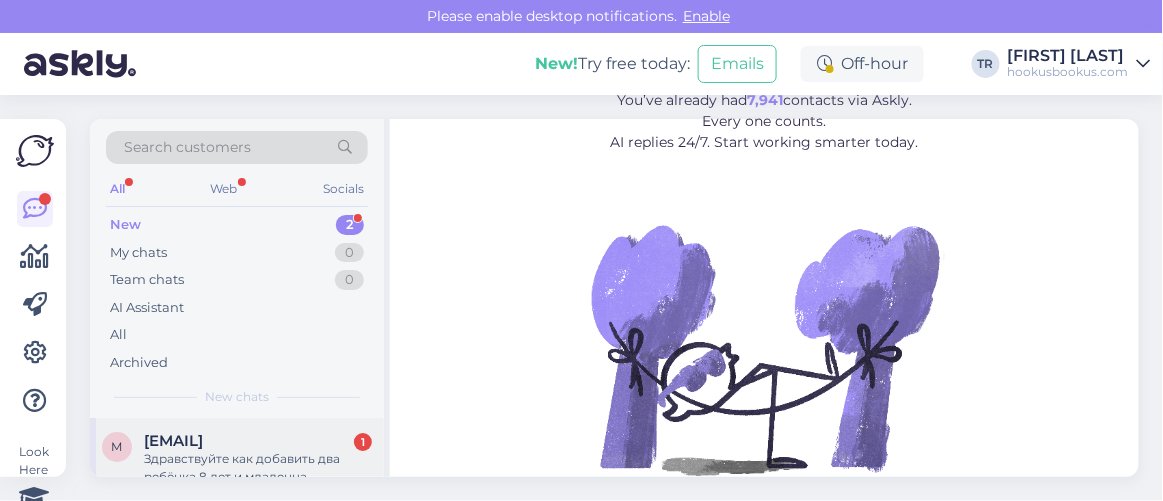 click on "Здравствуйте как добавить два ребёнка 8 лет  и младенца" at bounding box center (258, 468) 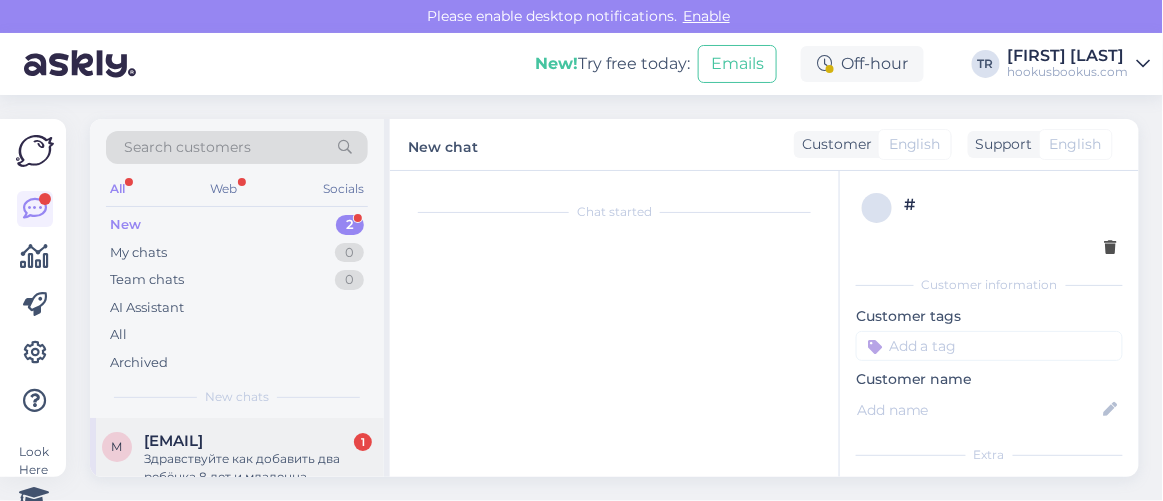 scroll, scrollTop: 80, scrollLeft: 0, axis: vertical 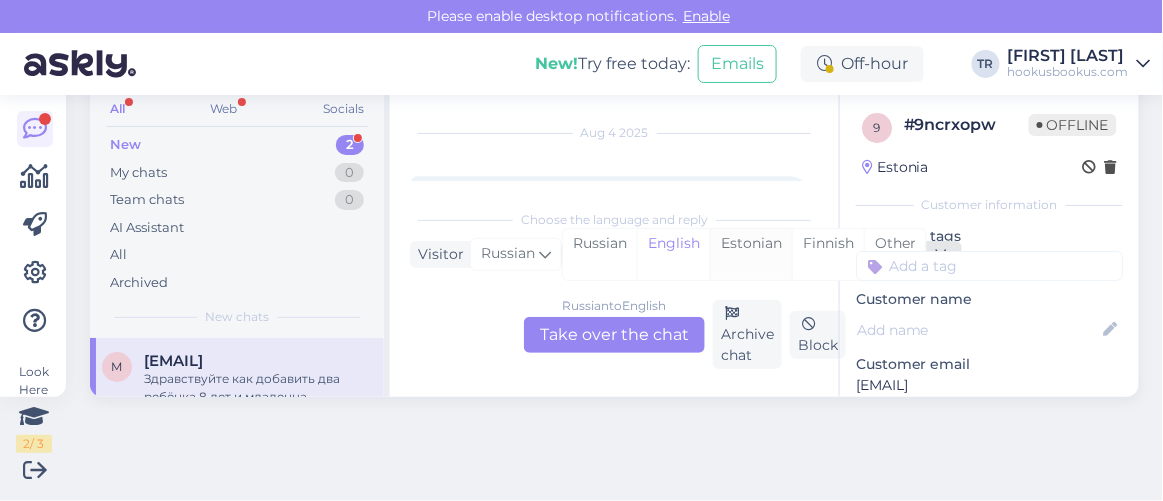 click on "Estonian" at bounding box center [751, 254] 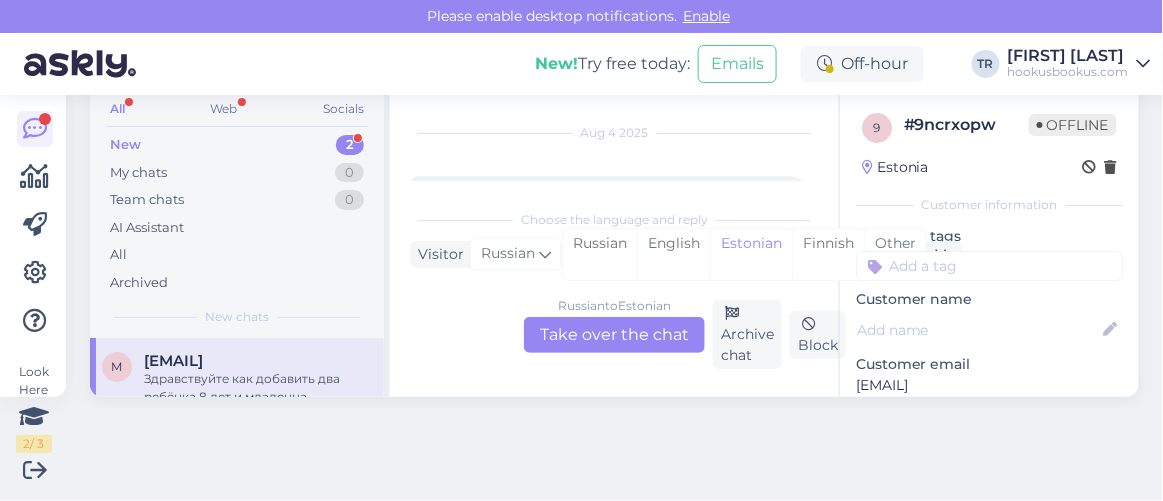 click on "Russian  to  Estonian Take over the chat" at bounding box center [614, 335] 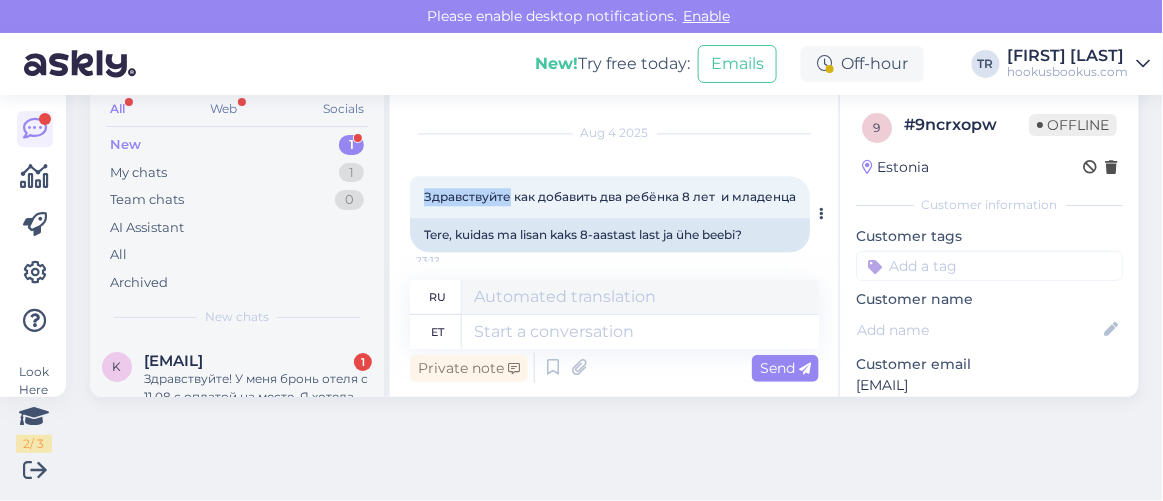 drag, startPoint x: 426, startPoint y: 194, endPoint x: 512, endPoint y: 197, distance: 86.05231 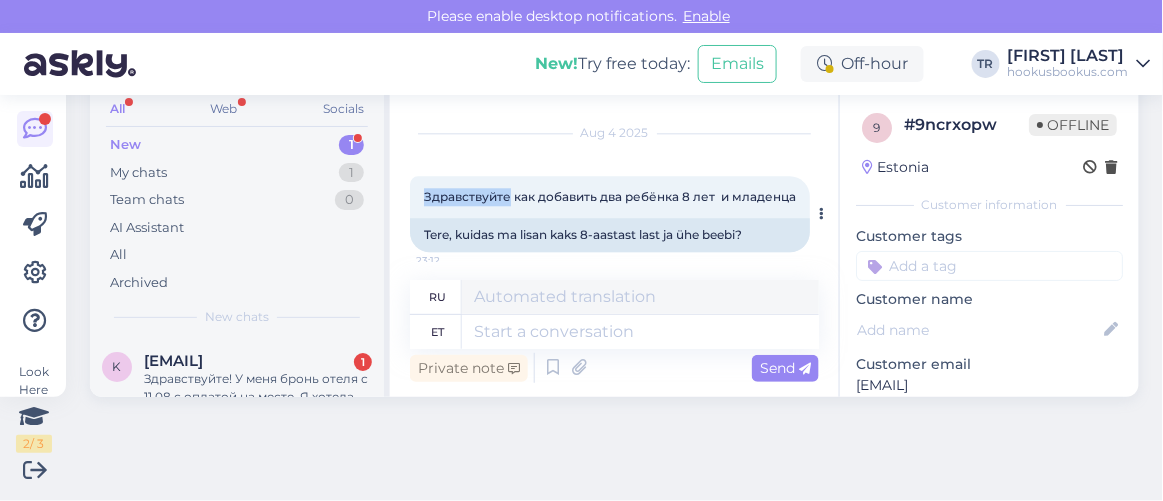 click on "Здравствуйте как добавить два ребёнка 8 лет  и младенца" at bounding box center [610, 196] 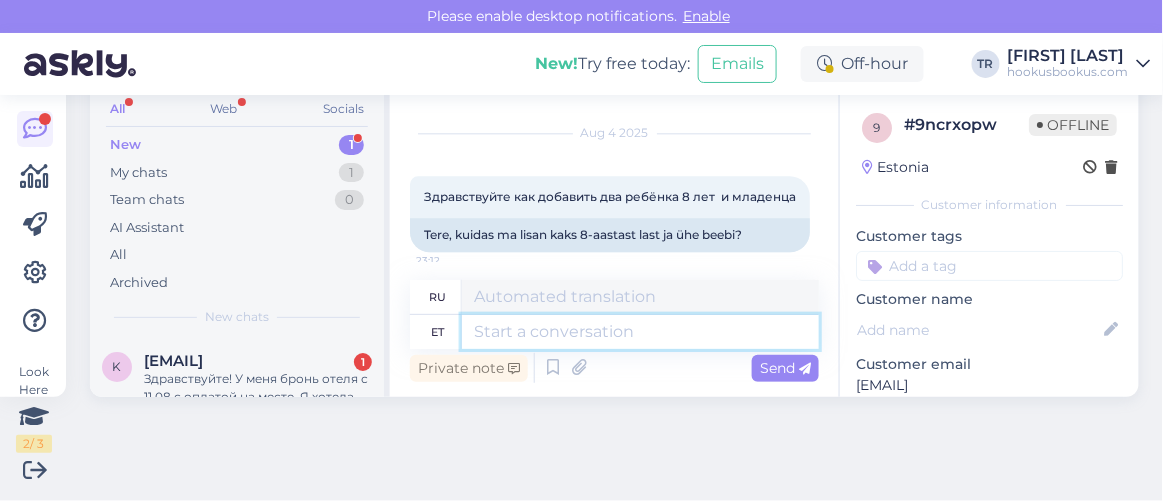 click at bounding box center (640, 332) 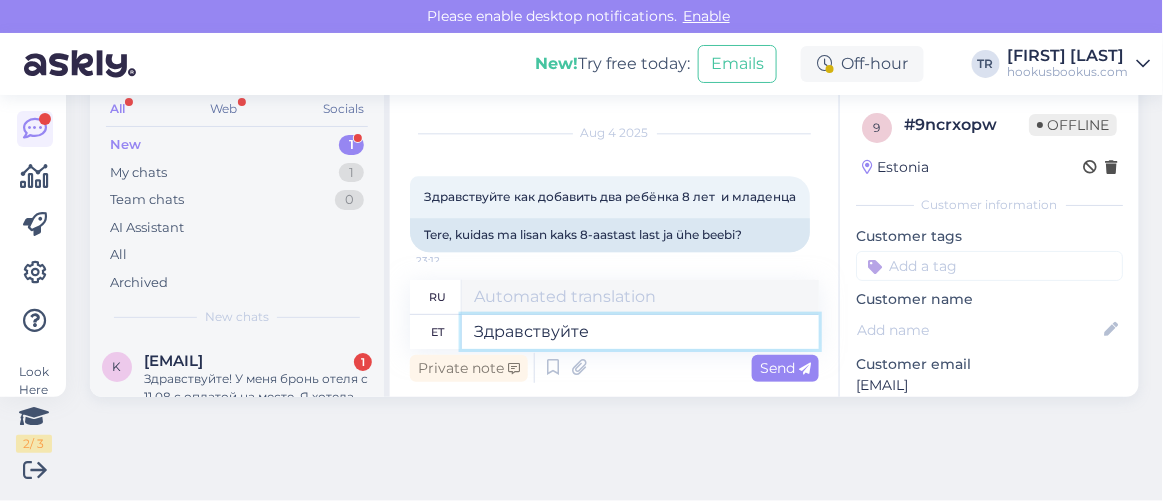 type on "Привет" 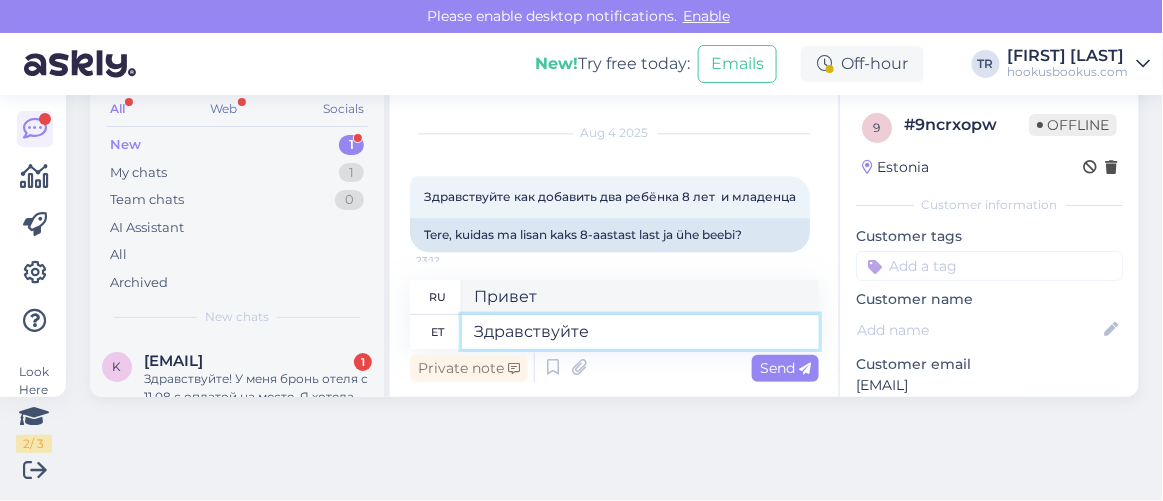 type on "Здравствуйте" 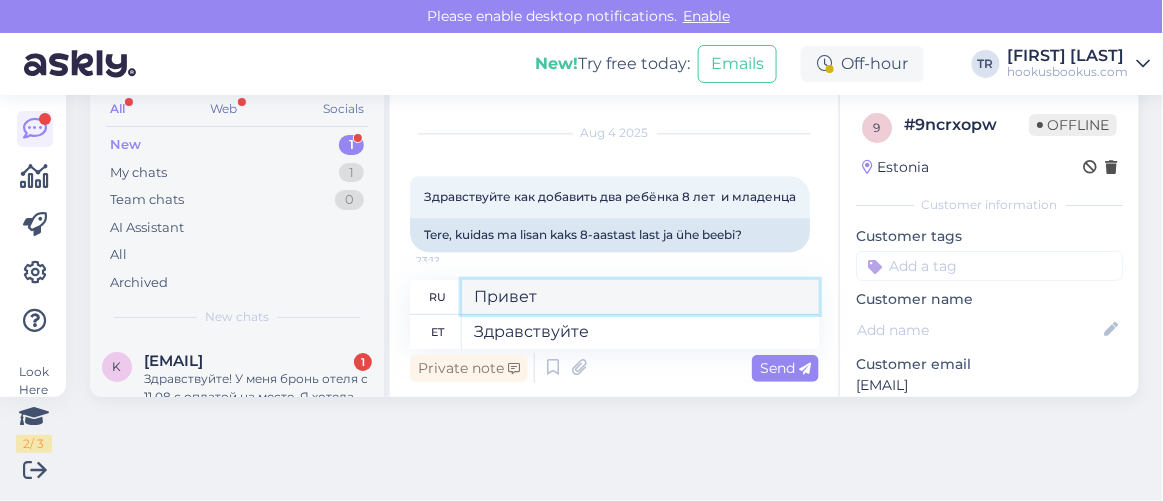 drag, startPoint x: 539, startPoint y: 302, endPoint x: 372, endPoint y: 303, distance: 167.00299 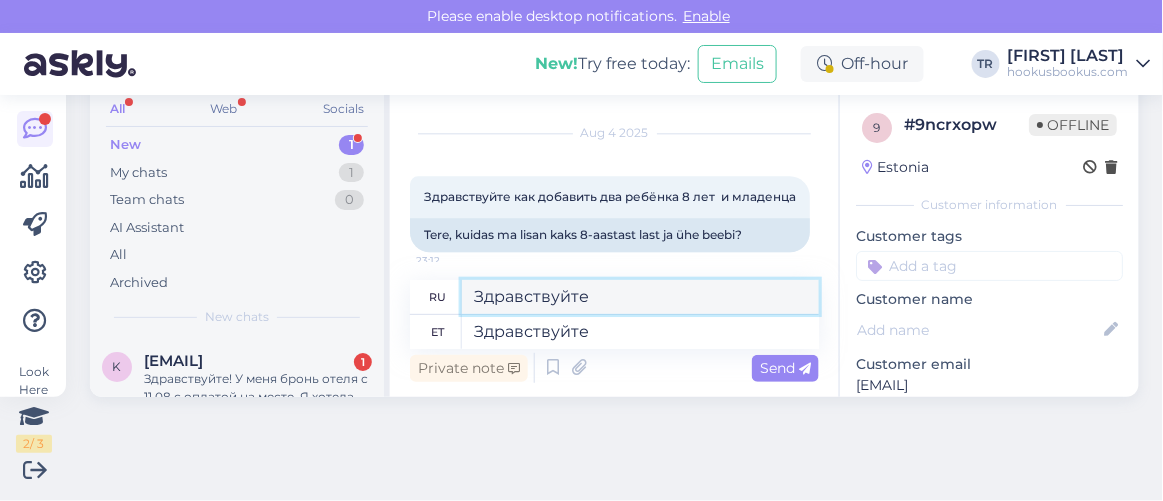 scroll, scrollTop: 1227, scrollLeft: 0, axis: vertical 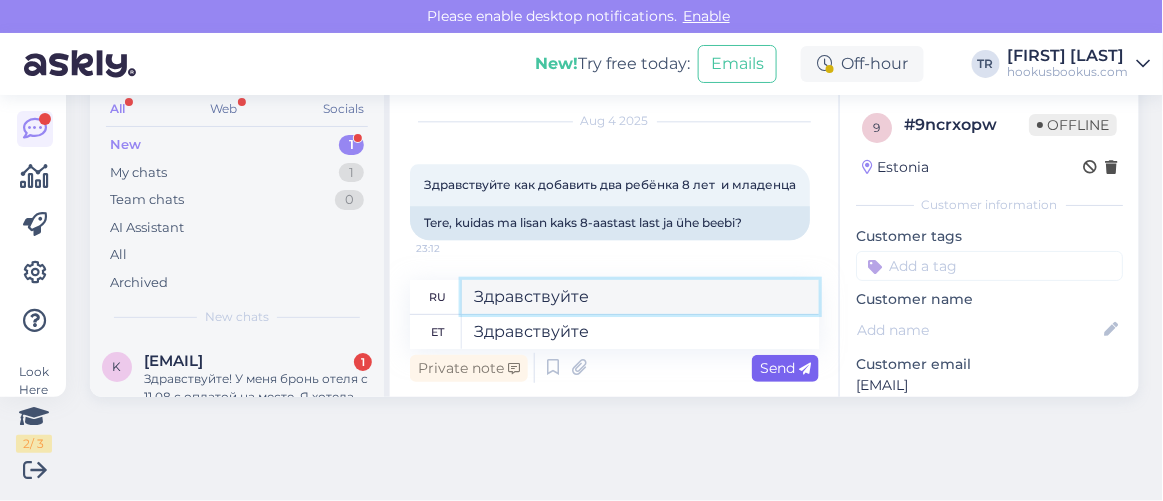 type on "Здравствуйте" 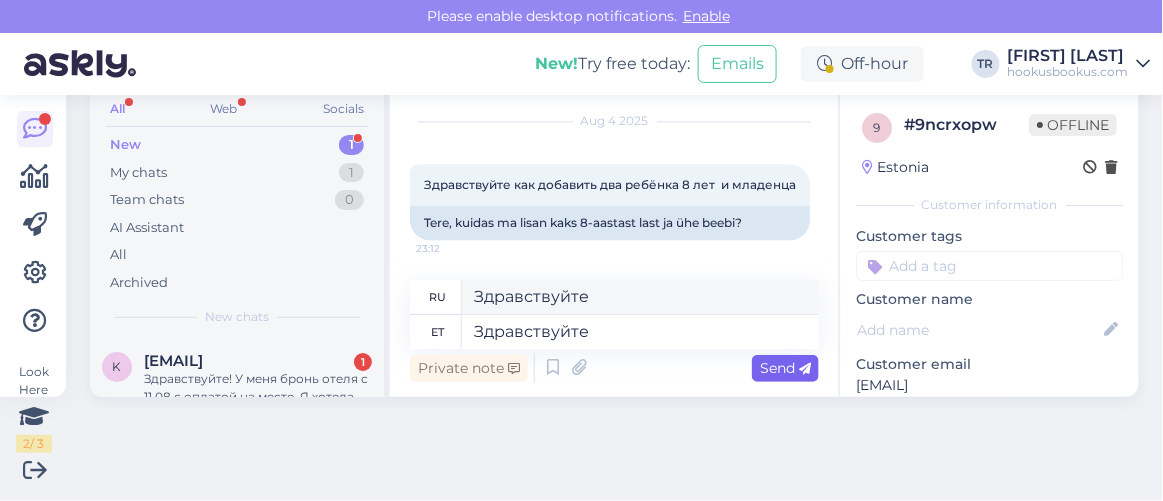 click on "Send" at bounding box center [785, 368] 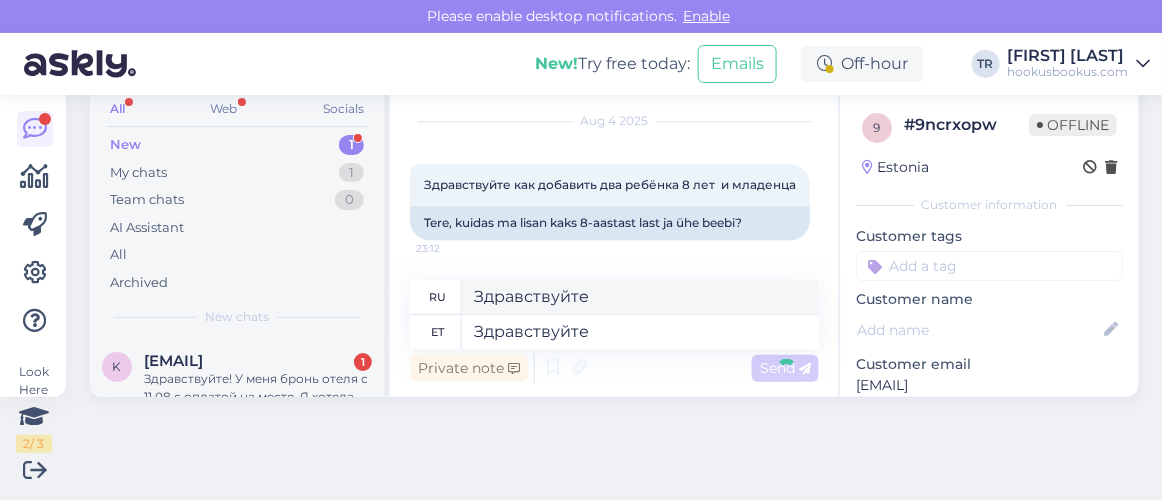 type 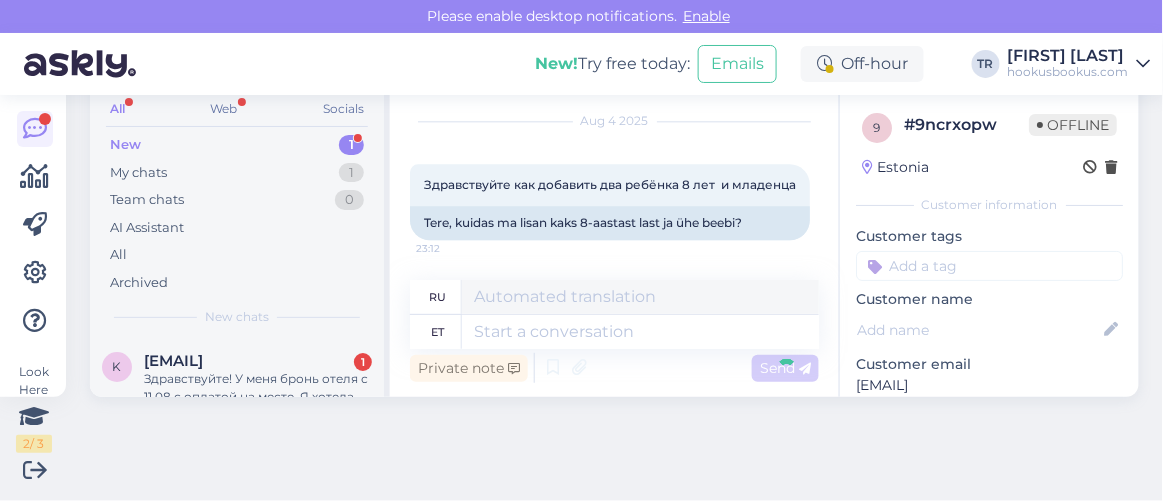 scroll, scrollTop: 1389, scrollLeft: 0, axis: vertical 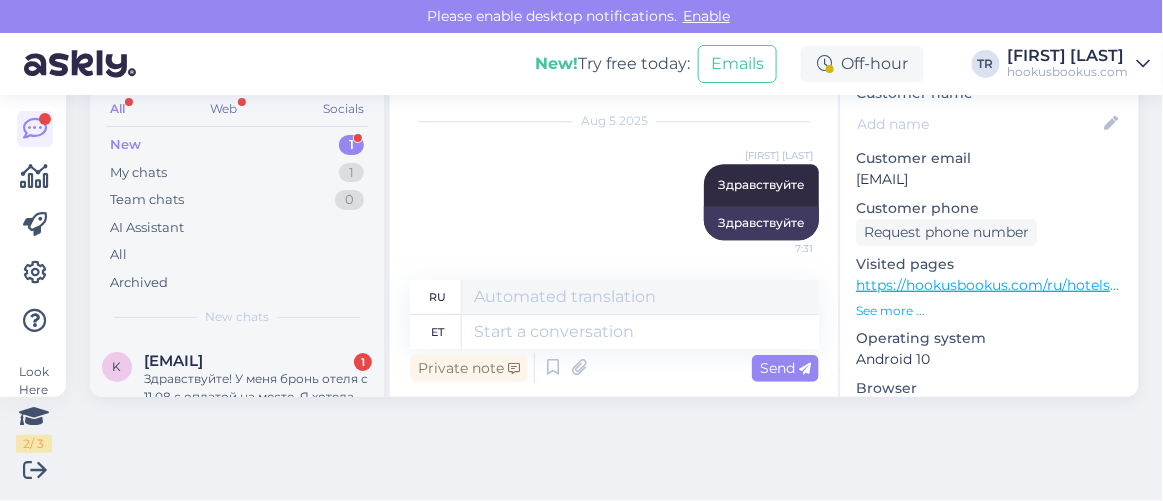 click on "https://hookusbookus.com/ru/hotels-spas/estonia/tallinn;dateArrival=2025-08-04;dateDeparture=2025-08-05;language=ru_ru;participants=%5B%7B%22adultsCnt%22:2,%22childrenCnt%22:0,%22childAges%22:%5B%5D,%22names%22:%5B%5D,%22babyBedNotRequiredCnt%22:0,%22petsCount%22:0%7D%5D;sortField=popularity;sortDirection=DESC;categories=PACKAGE_CATEGORY_ROMANCE;useDates=false;priceFrom=0;priceTo=2000;address=Tallinn,%20Eesti;placeType=CITY;placeSearchId=5588;placeId=ChIJvxZW35mUkkYRcGL8GG2zAAQ;lat=59.436961;lng=24.753575;city=tallinn;country=ee;countrySearchName=estonia;searchName=tallinn;citySearchName=tallinn;distanceMinValue=0;distanceMaxValue=25;selectedFilters=;packageId=427;roomTypeId=364;getCheapestUrl=false;packageHotelId=128;canCancel=false" at bounding box center (3711, 285) 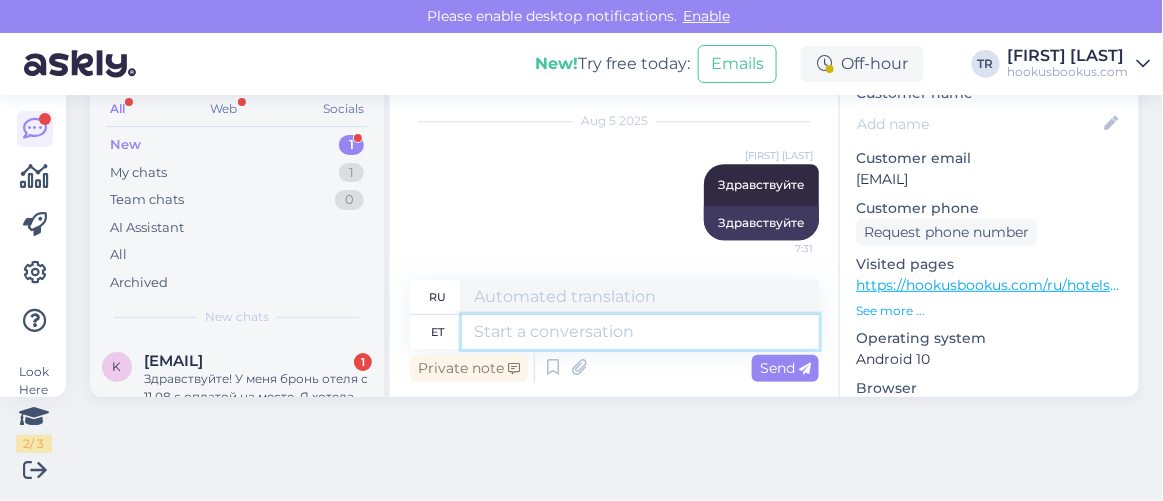 click at bounding box center [640, 332] 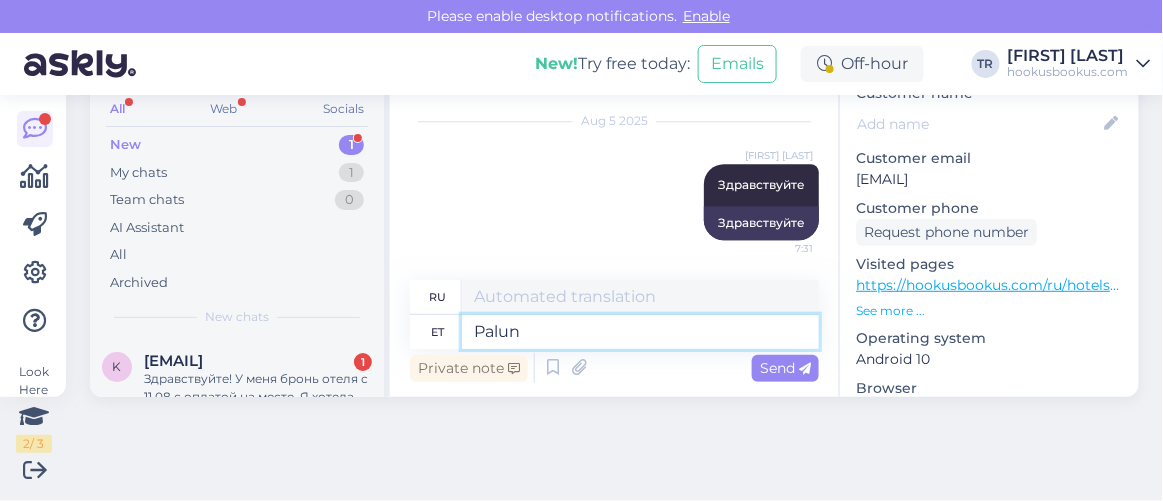type on "Palun t" 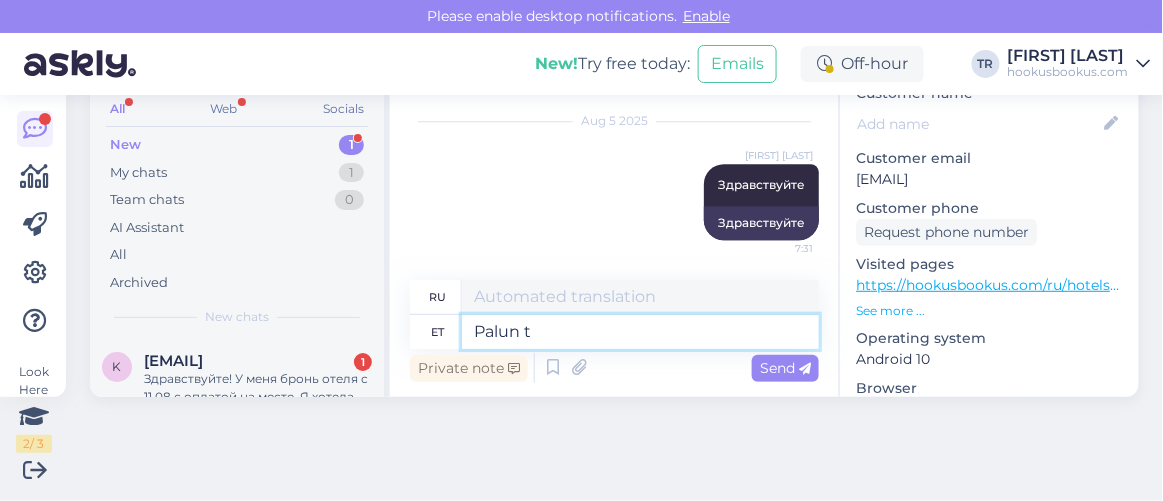 type on "Пожалуйста" 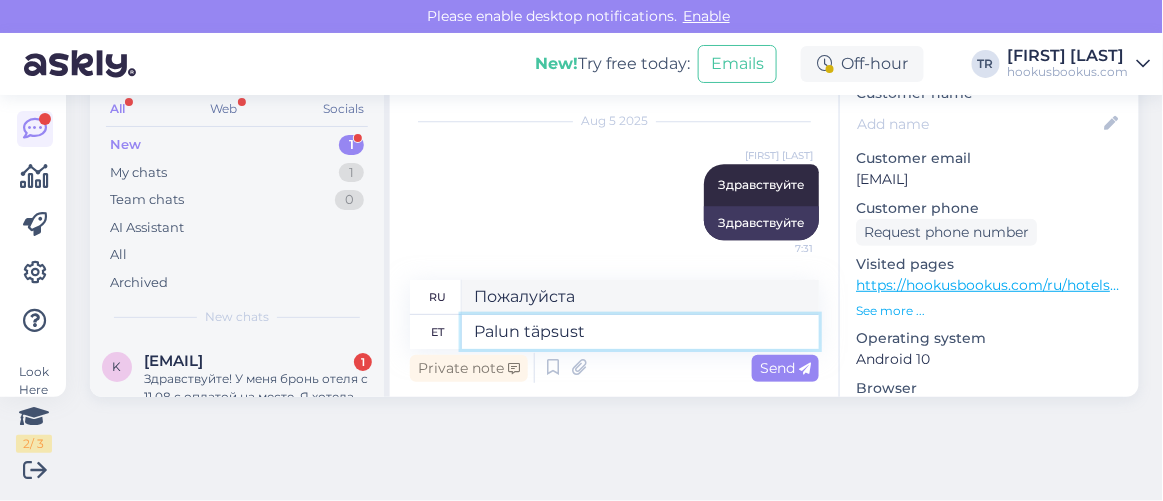 type on "Palun täpsusta" 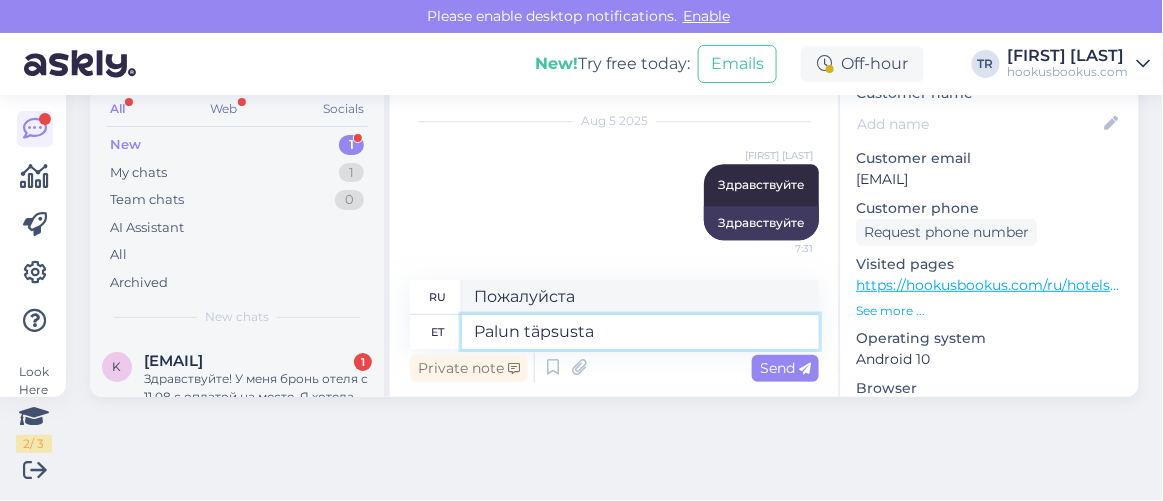 type on "Пожалуйста, будьте точнее." 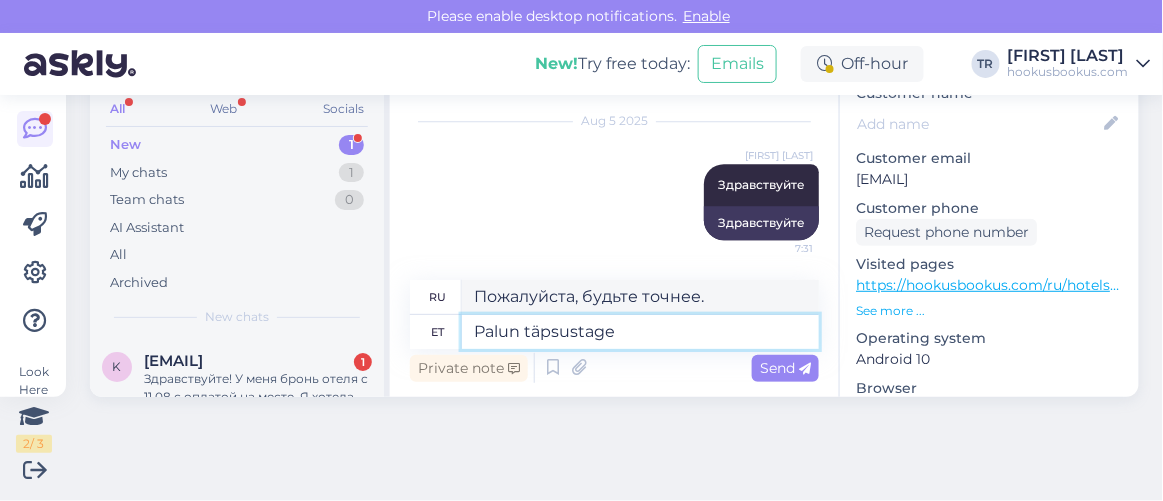 type on "Palun täpsustage," 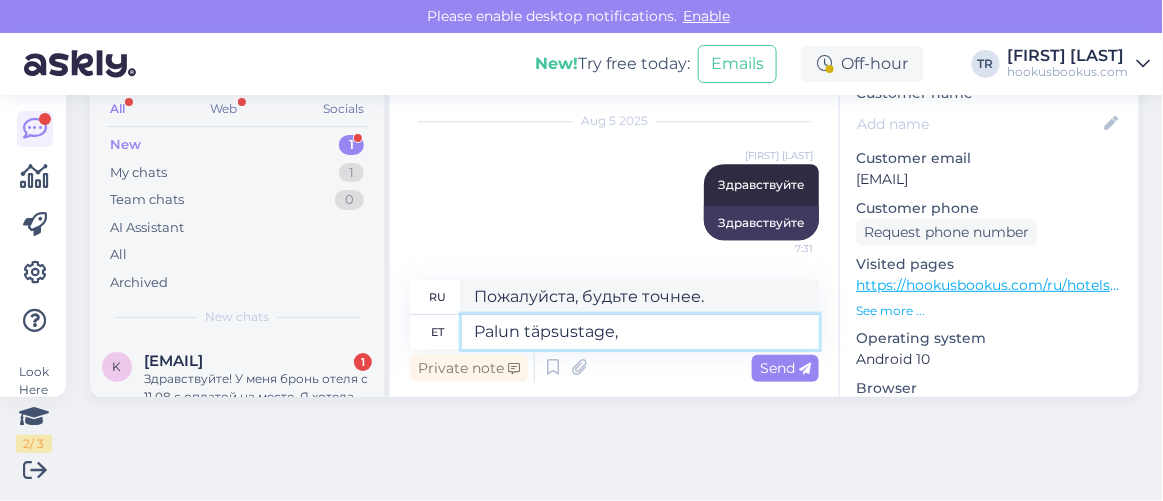 type on "Пожалуйста, уточните" 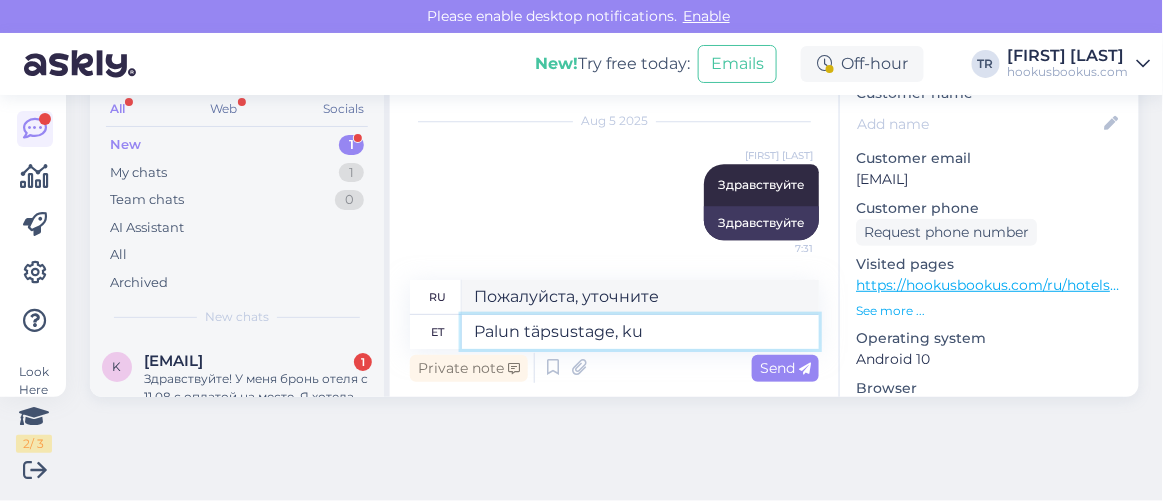 type on "Palun täpsustage, kuh" 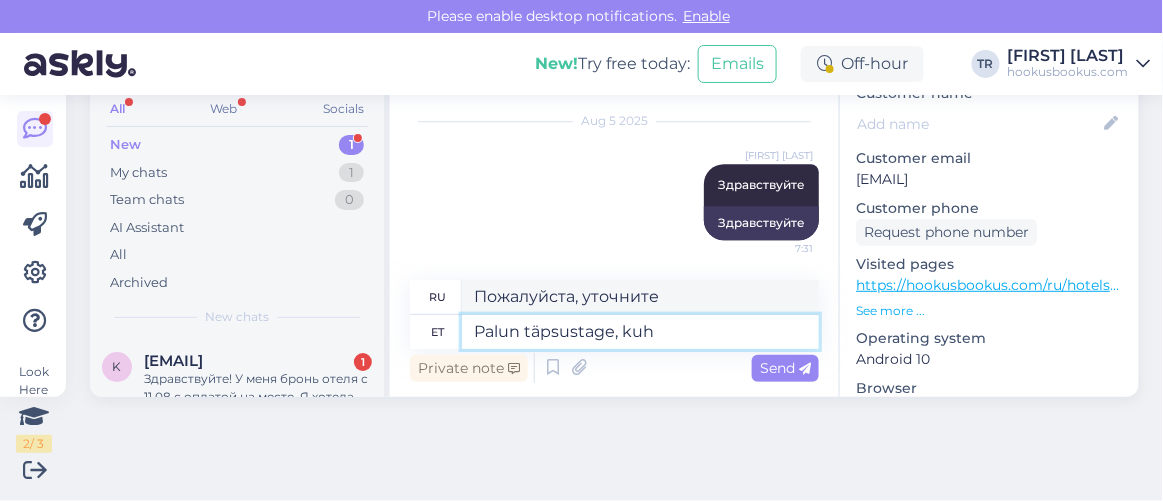 type on "Пожалуйста, уточните," 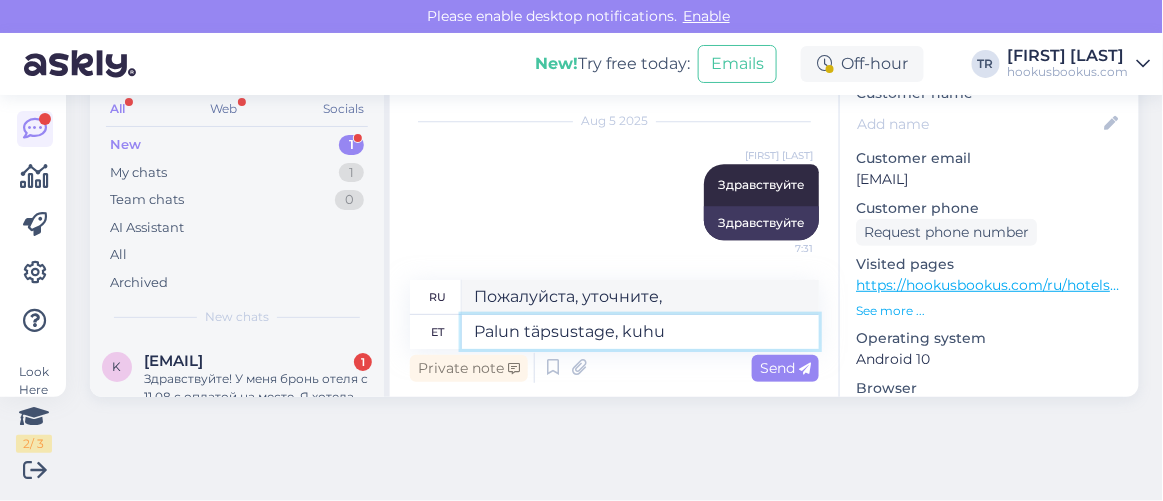 type on "Palun täpsustage, kuhu h" 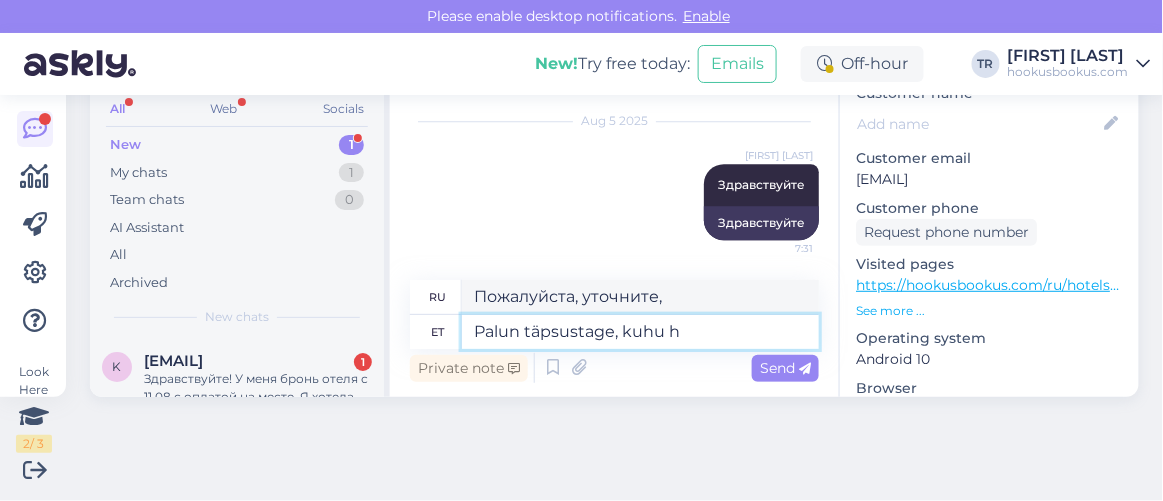 type on "Пожалуйста, укажите, где" 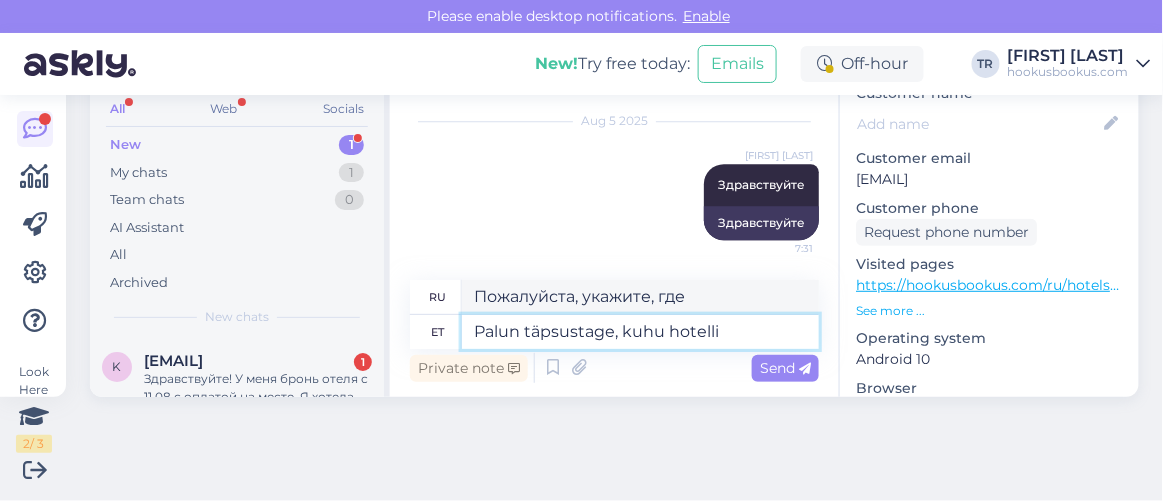 type on "Palun täpsustage, kuhu hotelli" 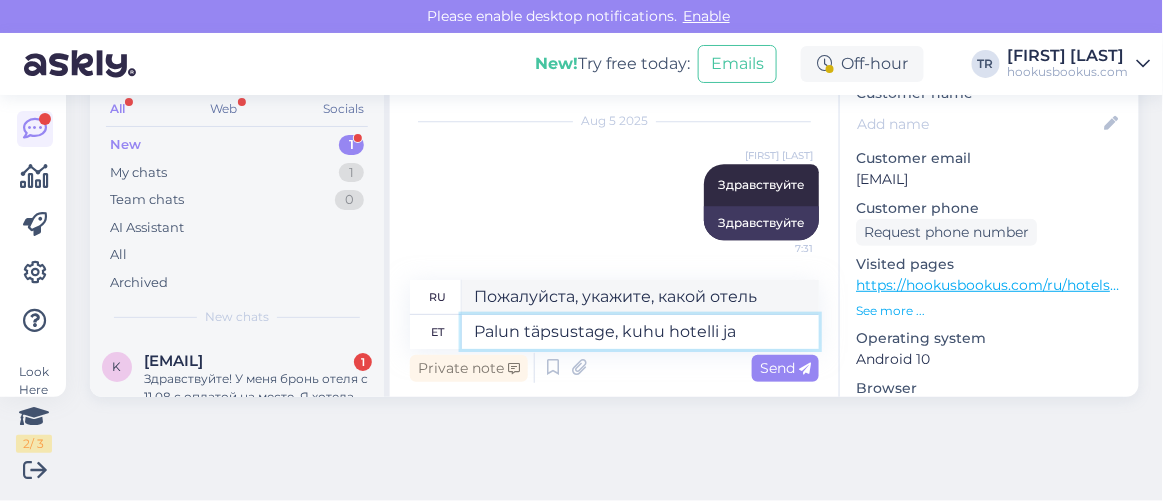 type on "Palun täpsustage, kuhu hotelli ja" 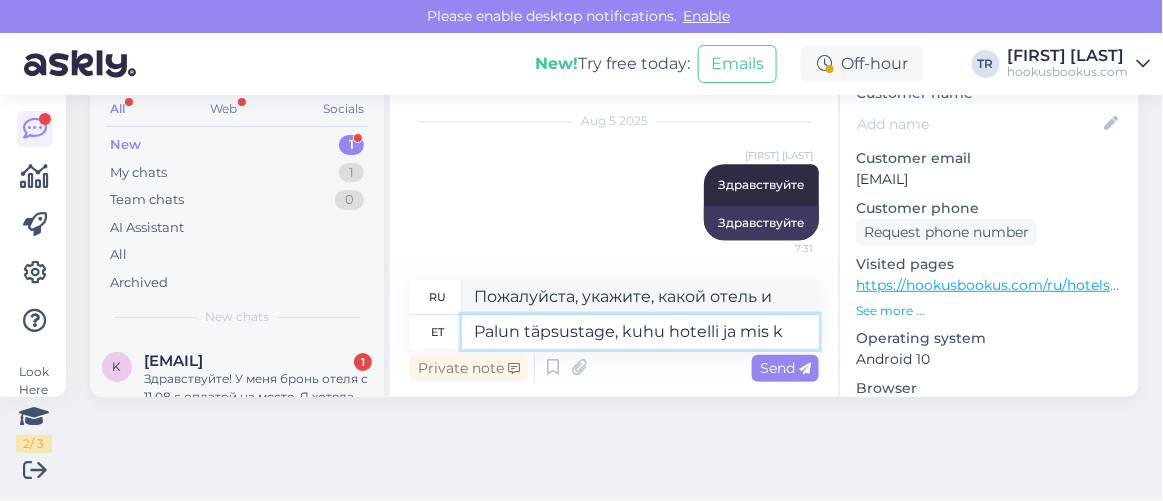 type on "Palun täpsustage, kuhu hotelli ja mis ku" 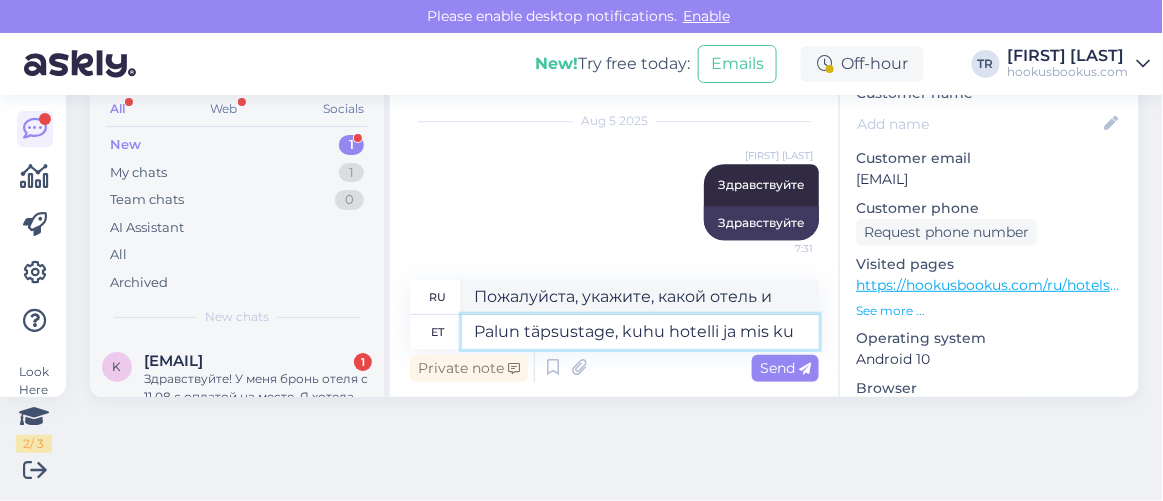 type on "Пожалуйста, укажите, какой отель и что" 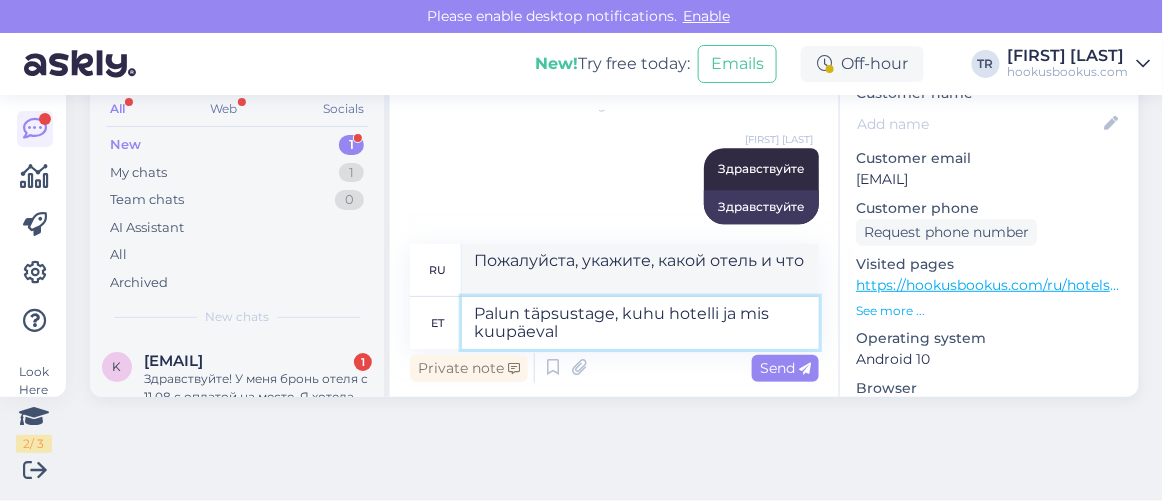 type on "Palun täpsustage, kuhu hotelli ja mis kuupäeval" 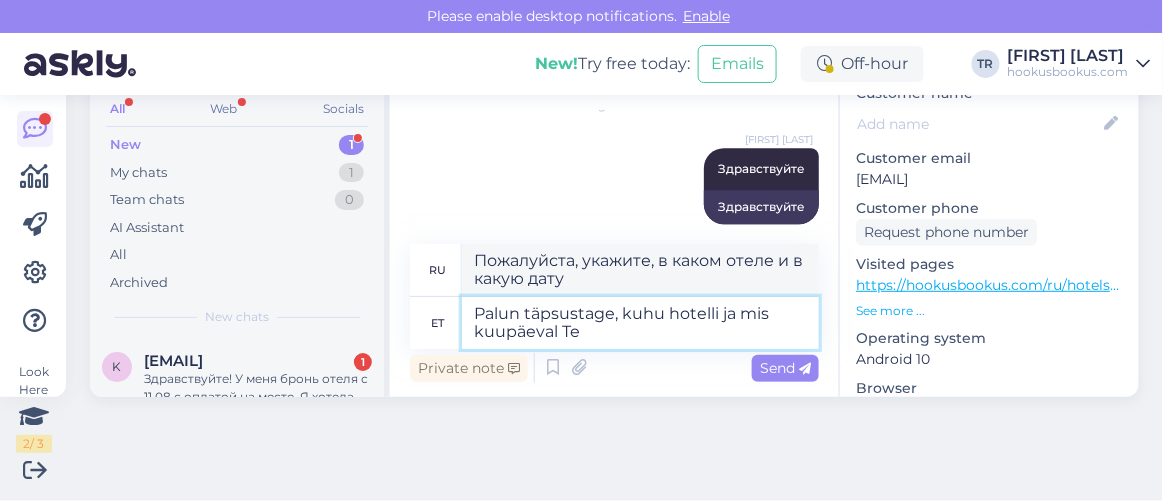 type on "Palun täpsustage, kuhu hotelli ja mis kuupäeval Te s" 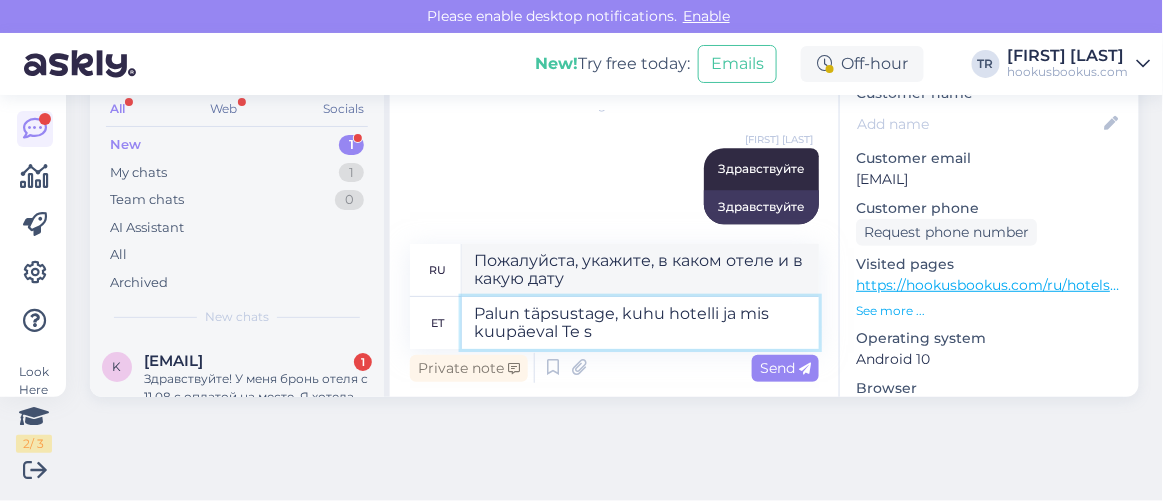 type on "Пожалуйста, укажите, в каком отеле и на какую дату вы останавливаетесь." 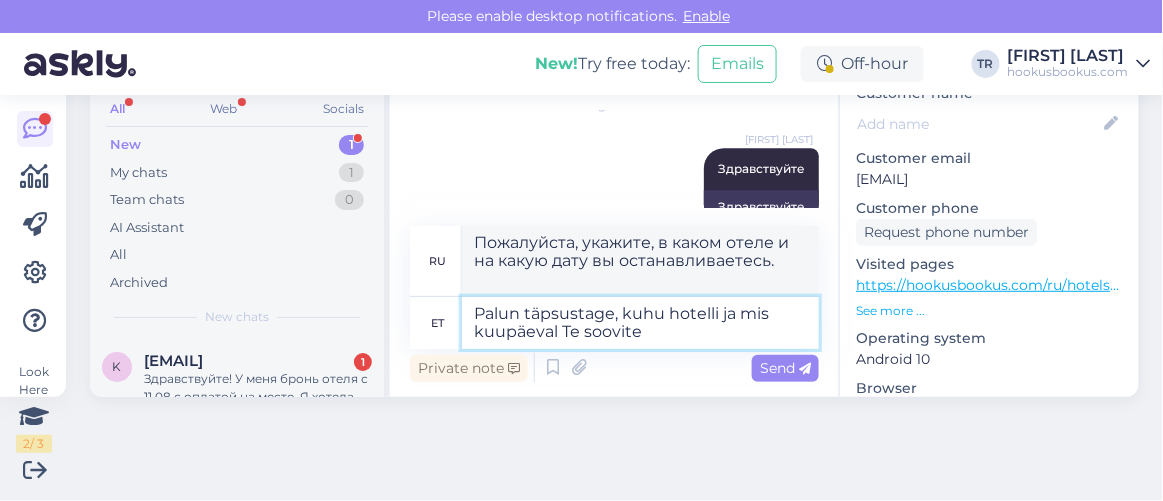 type on "Palun täpsustage, kuhu hotelli ja mis kuupäeval Te soovite" 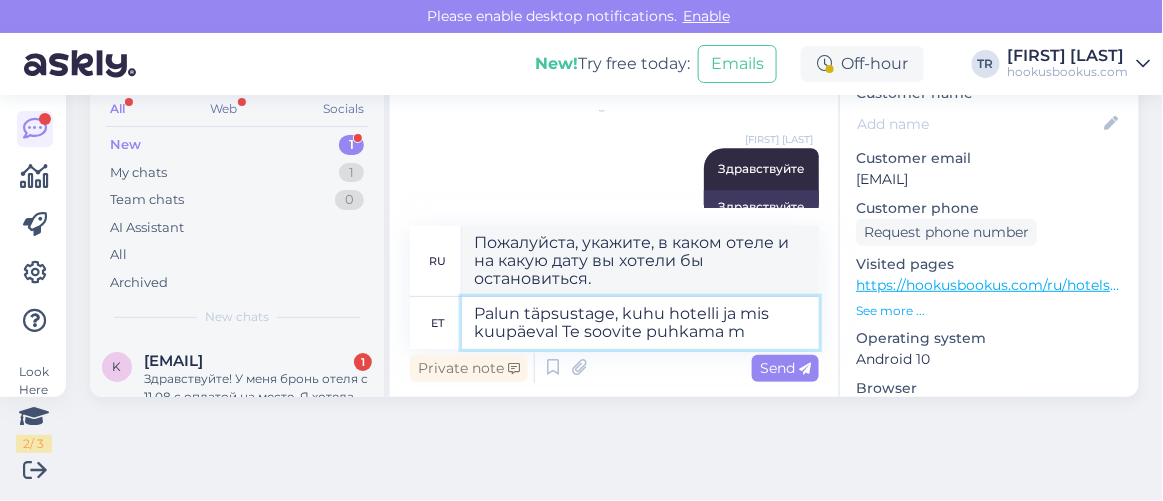 type on "Palun täpsustage, kuhu hotelli ja mis kuupäeval Te soovite puhkama mi" 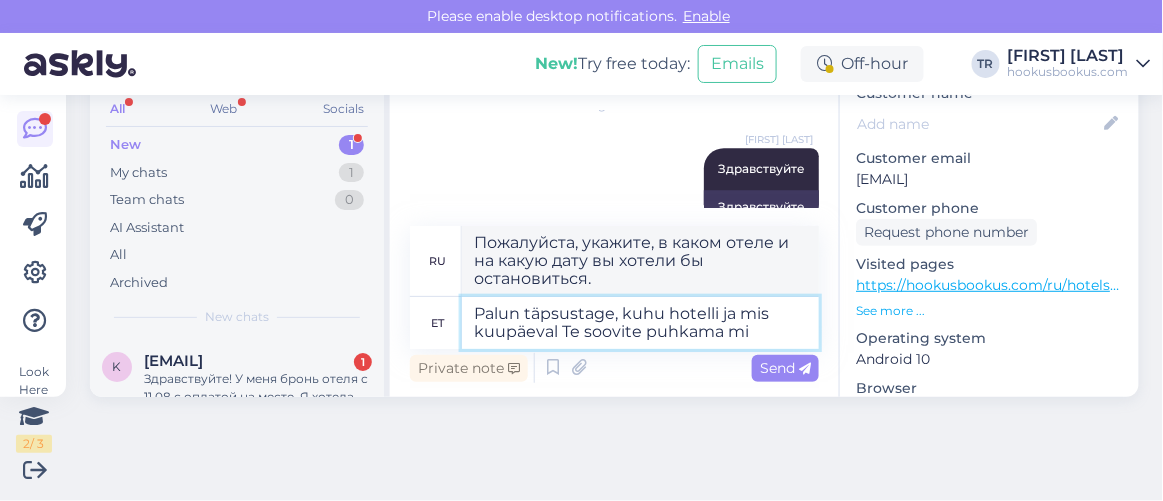 type on "Пожалуйста, укажите, в каком отеле и на какие даты вы хотели бы остановиться." 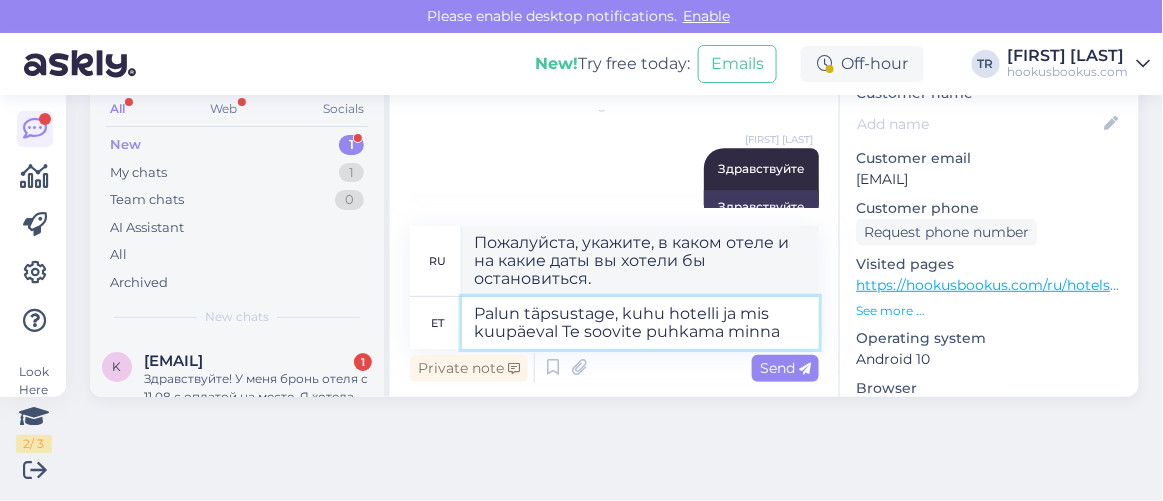 type on "Palun täpsustage, kuhu hotelli ja mis kuupäeval Te soovite puhkama minna?" 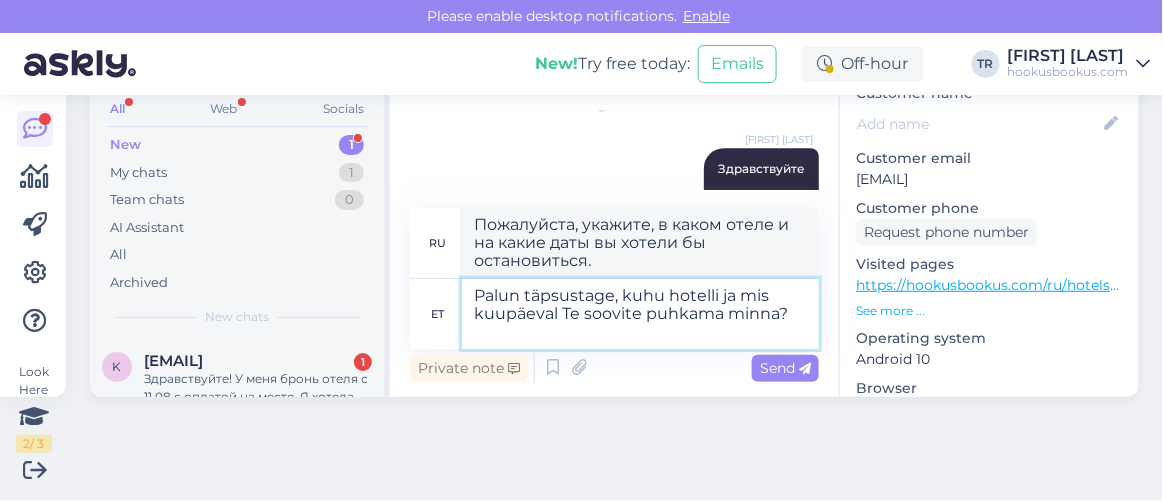 type on "Уточните, пожалуйста, в какой отель и в какие даты вы хотели бы поехать на отдых?" 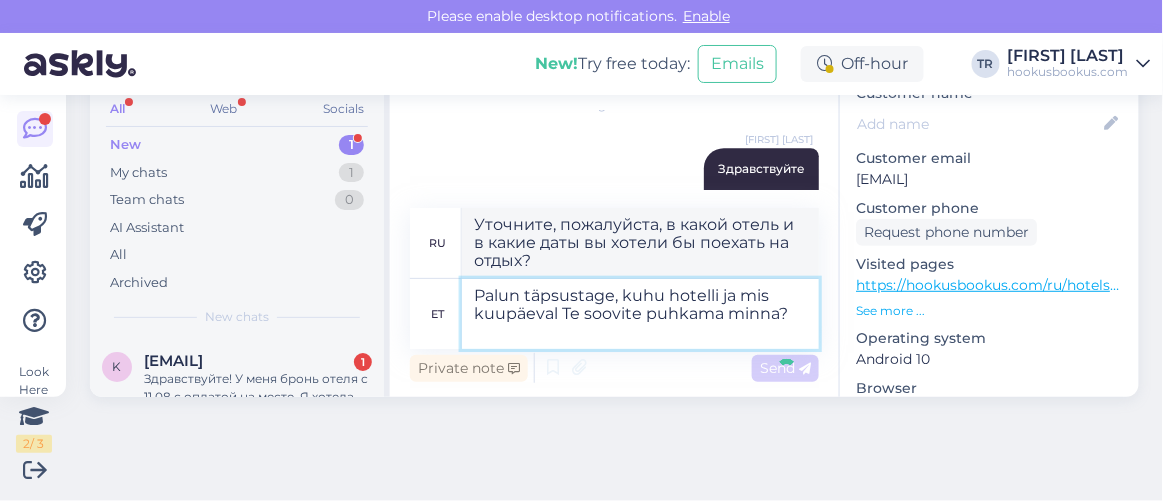 type 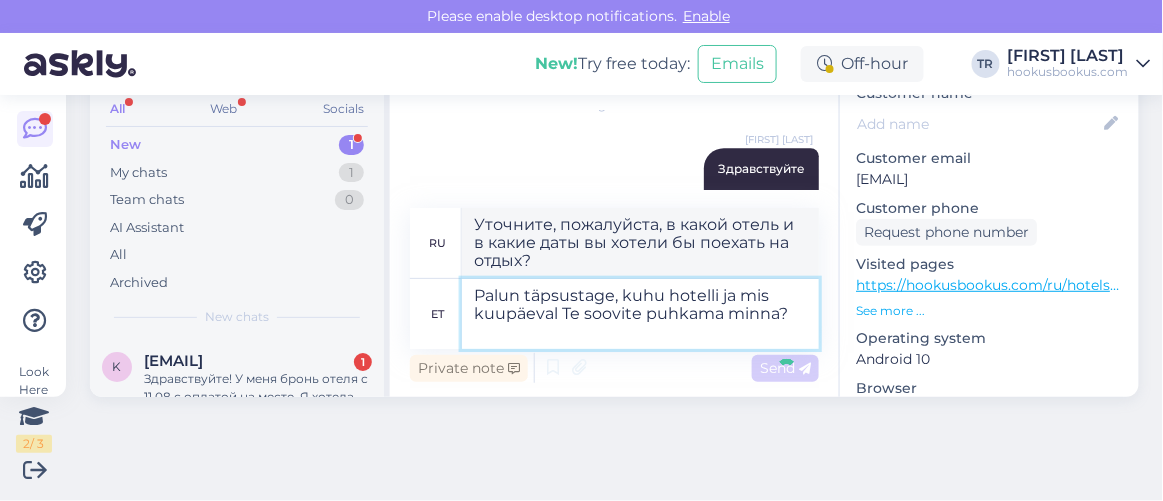type 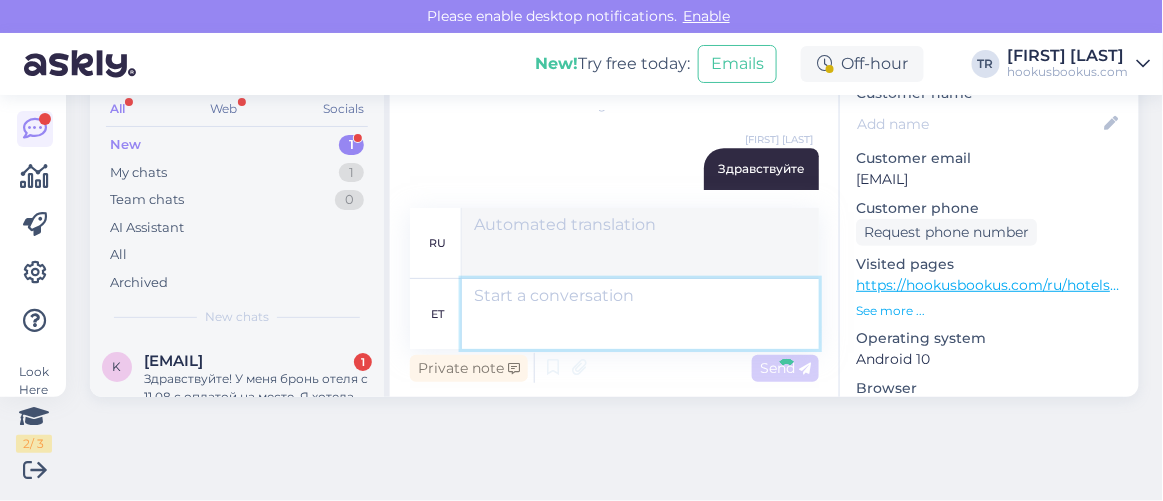 scroll, scrollTop: 1546, scrollLeft: 0, axis: vertical 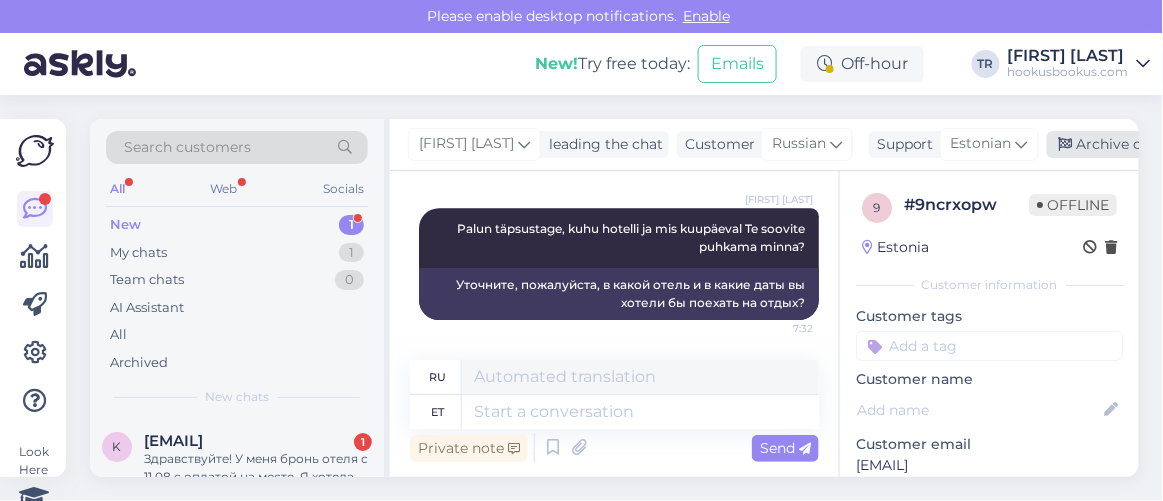 click on "Archive chat" at bounding box center [1110, 144] 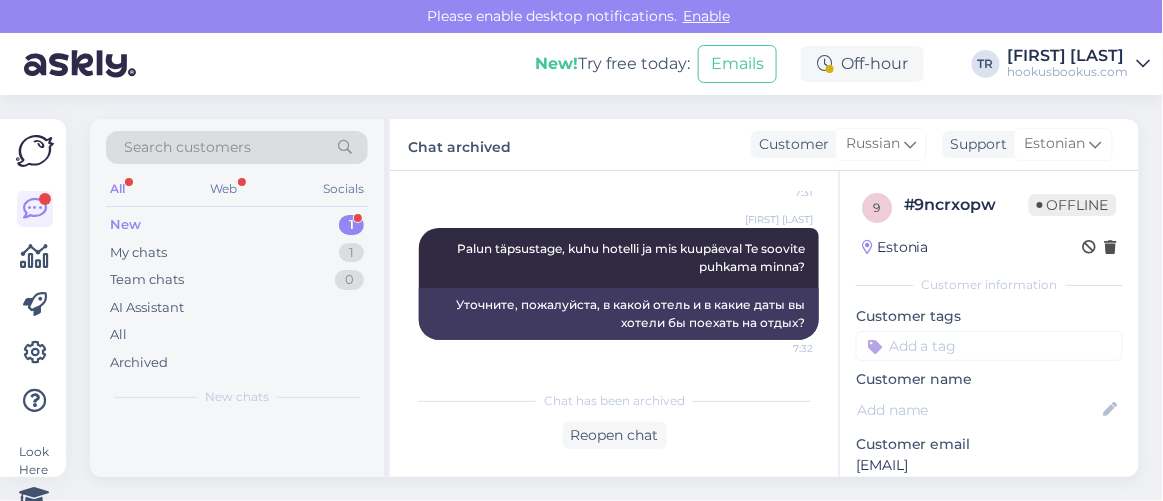 scroll, scrollTop: 1526, scrollLeft: 0, axis: vertical 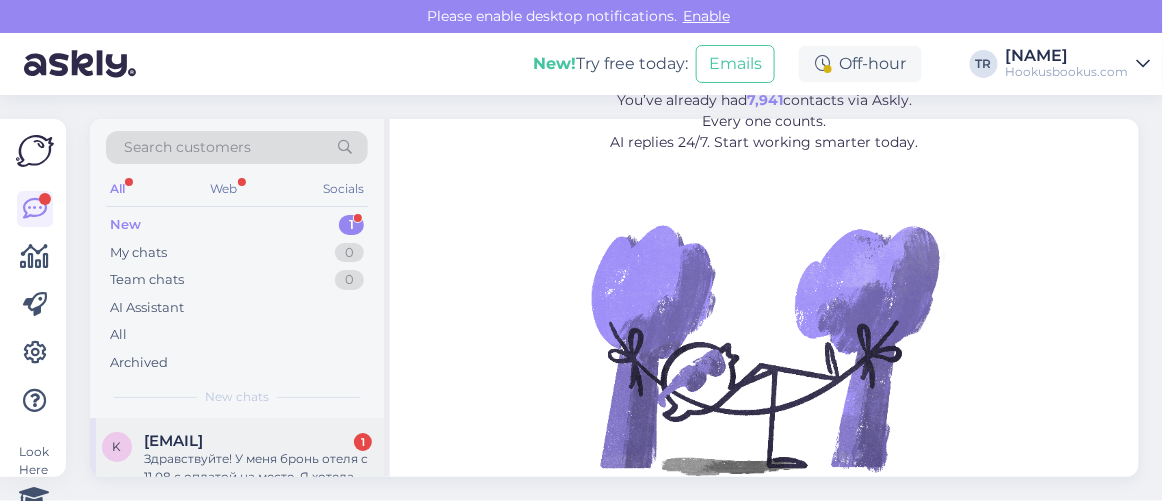 click on "Здравствуйте! У меня бронь отеля с 11.08  с оплатой на месте. Я хотела изменить, чтоб оплатить сразу картой - не получается." at bounding box center (258, 468) 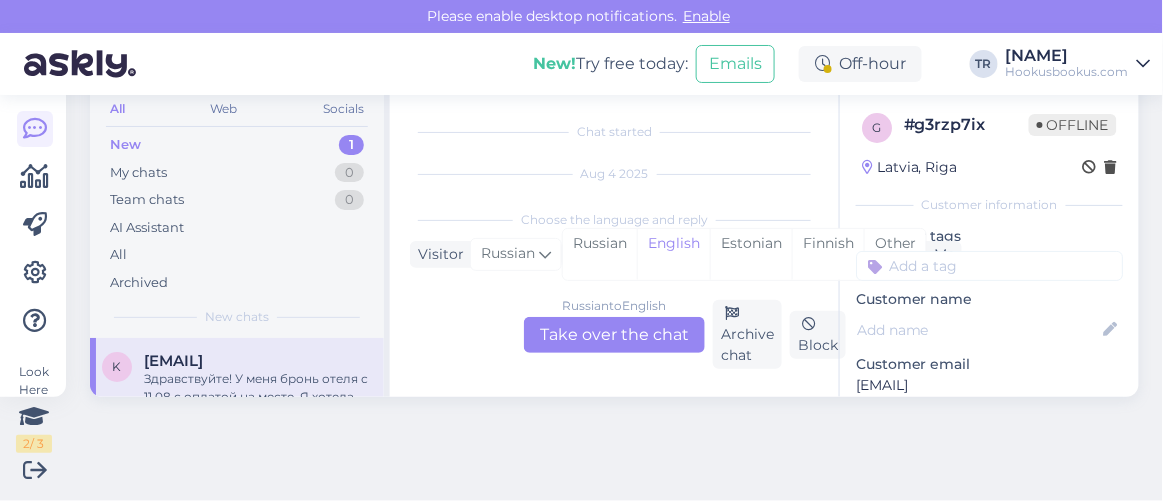 scroll, scrollTop: 41, scrollLeft: 0, axis: vertical 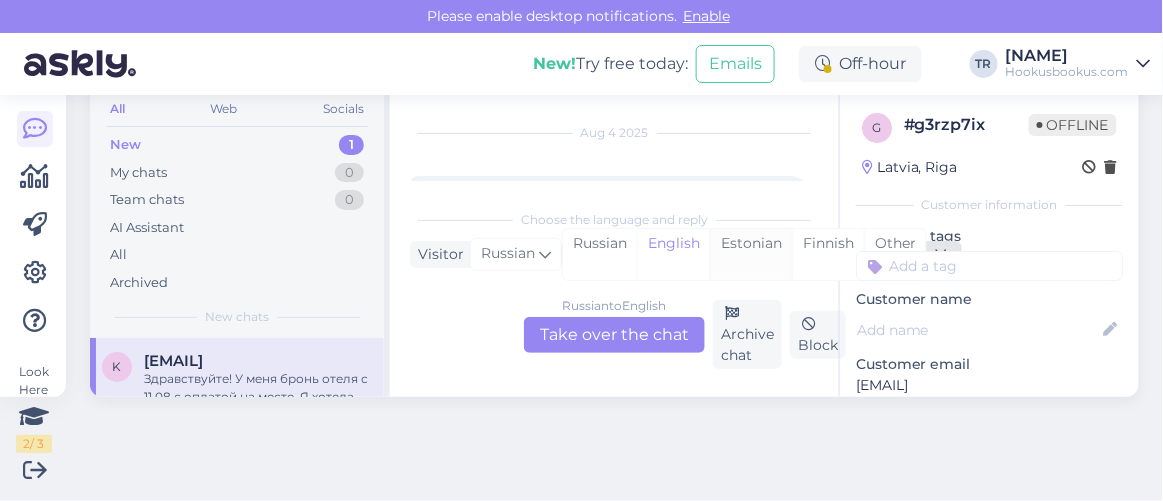 click on "Estonian" at bounding box center [751, 254] 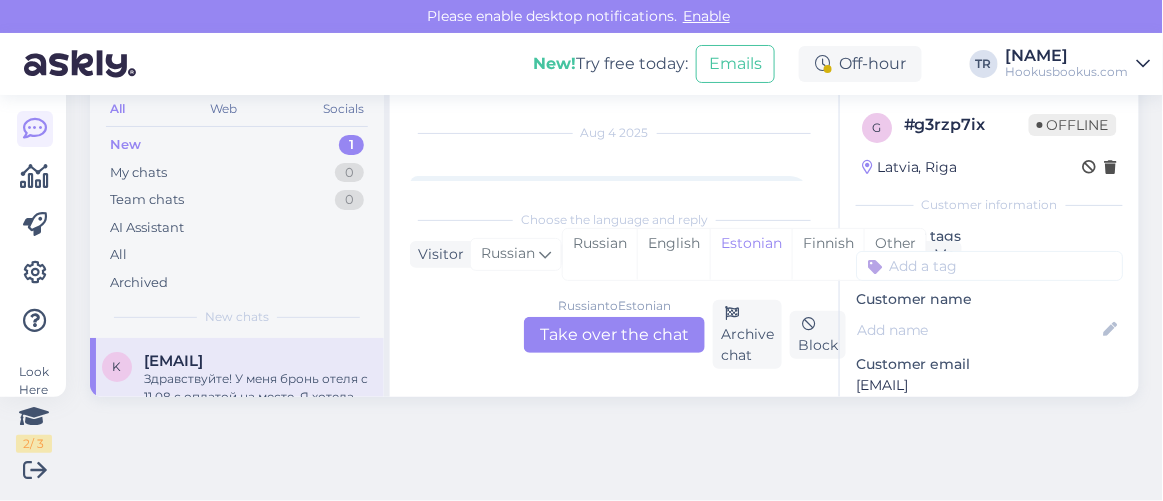 click on "Russian  to  Estonian Take over the chat" at bounding box center (614, 335) 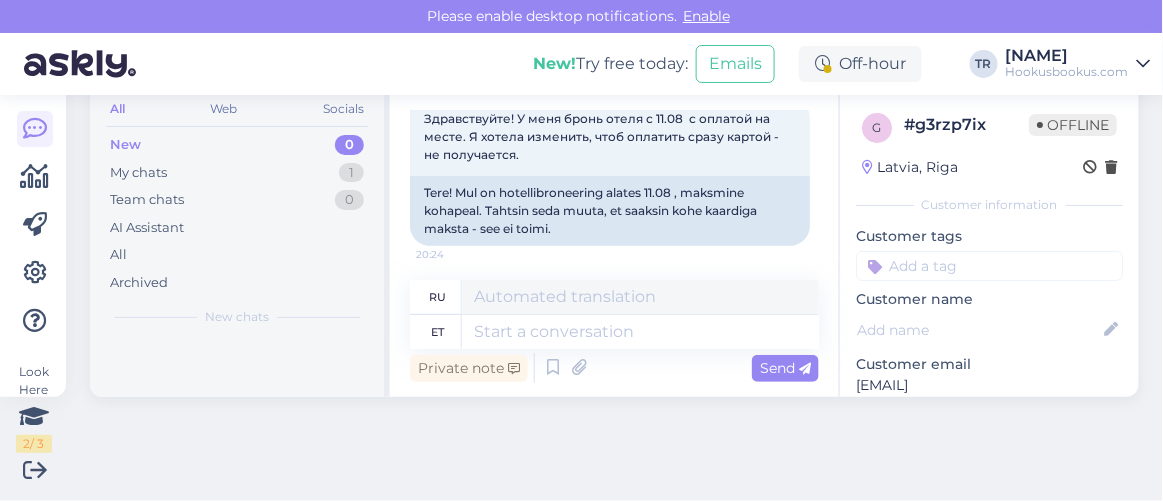 scroll, scrollTop: 121, scrollLeft: 0, axis: vertical 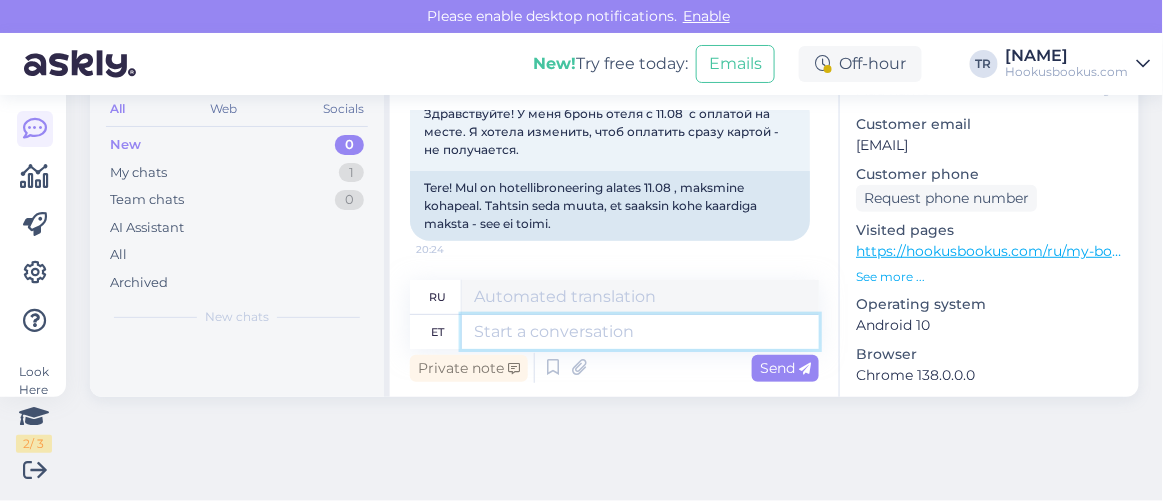 click at bounding box center (640, 332) 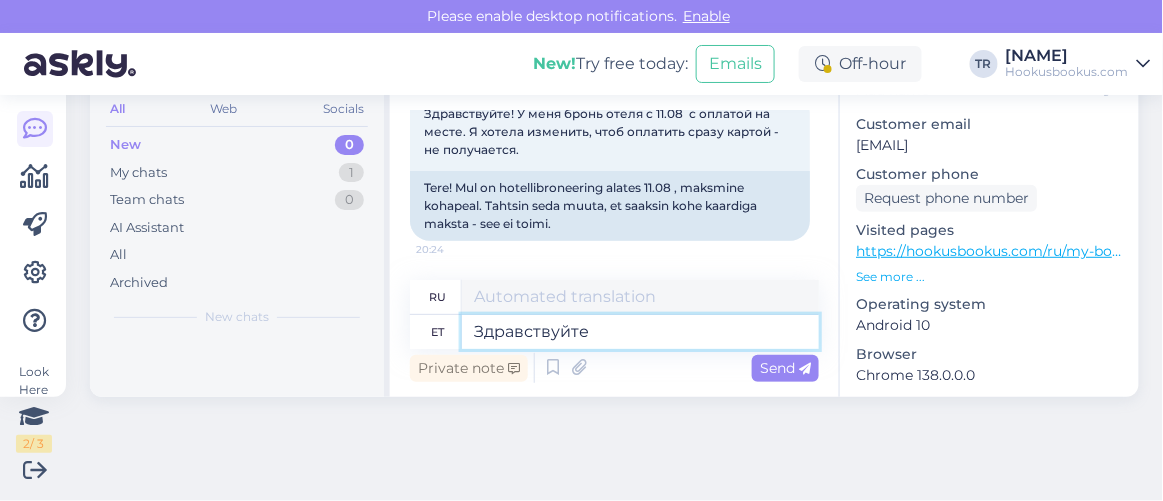 type on "Привет" 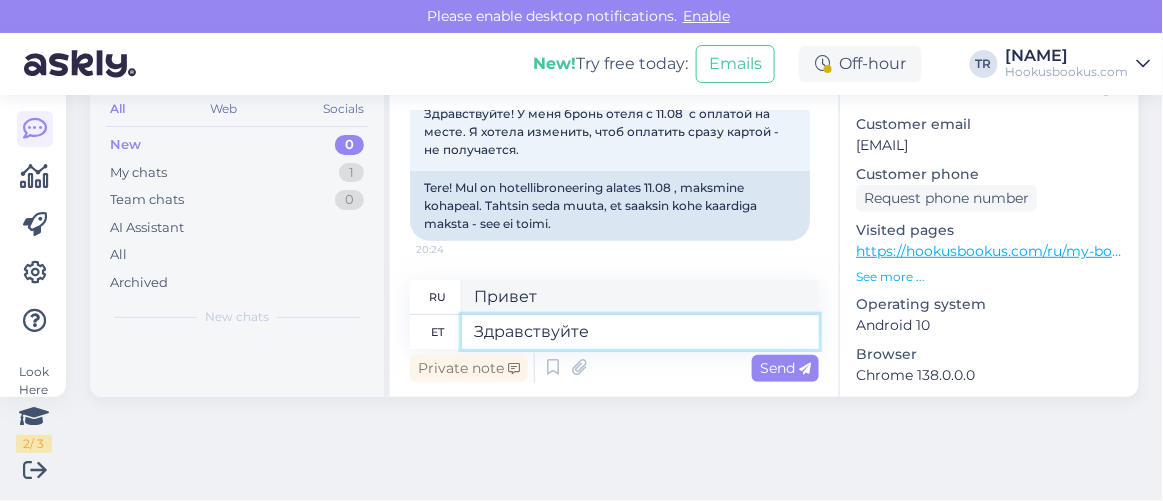 type on "Здравствуйте" 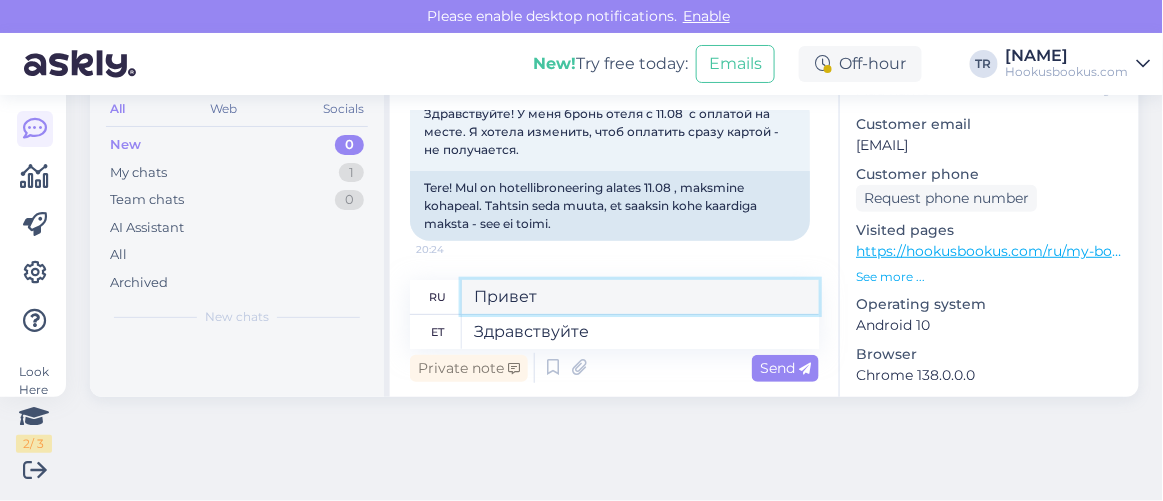 drag, startPoint x: 619, startPoint y: 296, endPoint x: 379, endPoint y: 264, distance: 242.12393 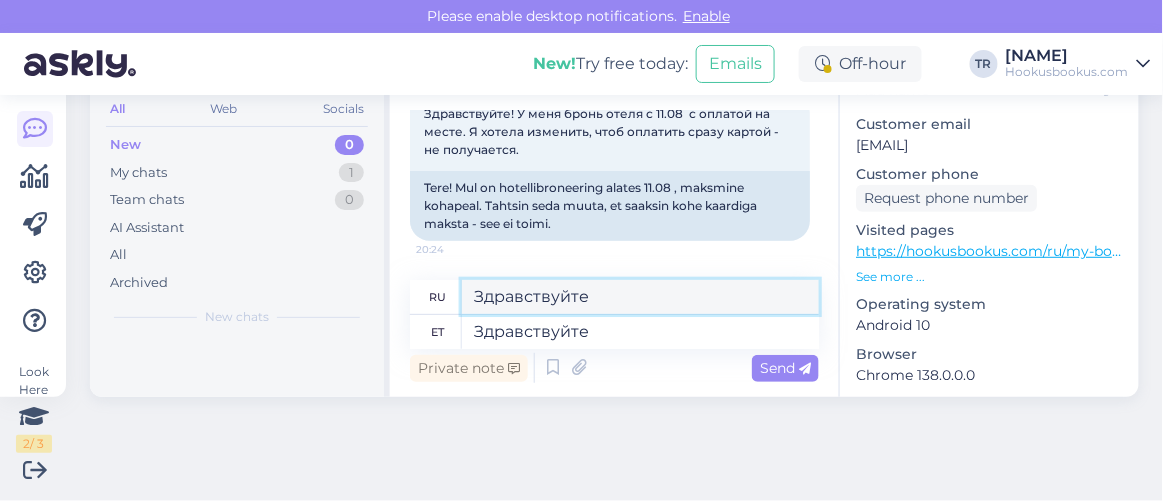 type on "Здравствуйте" 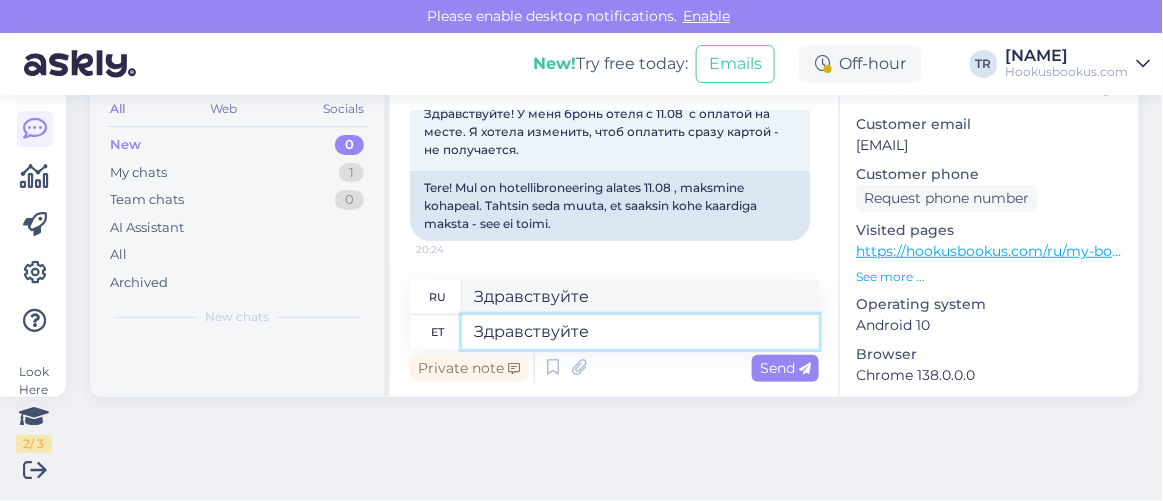 click on "Здравствуйте" at bounding box center (640, 332) 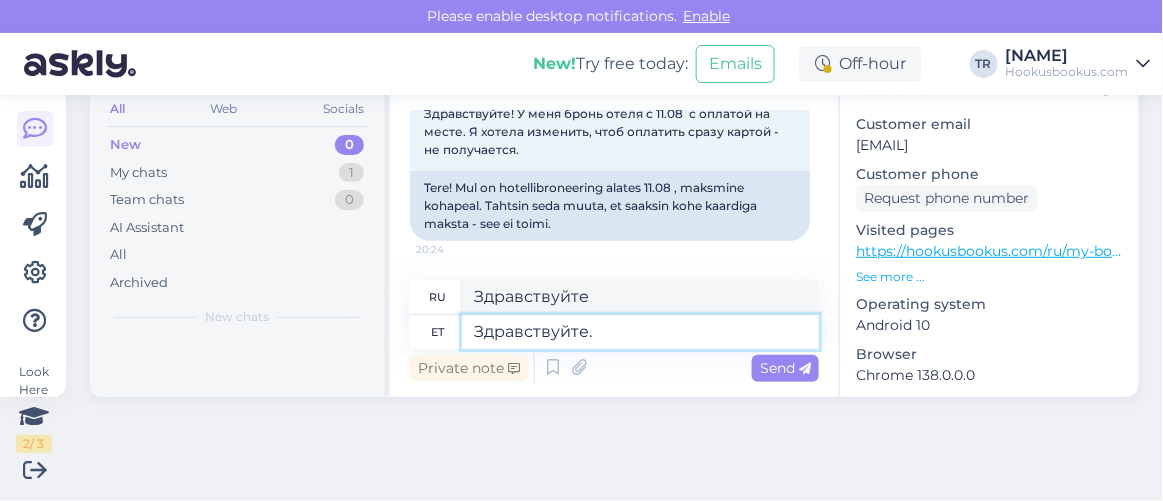 type on "Здравствуйте." 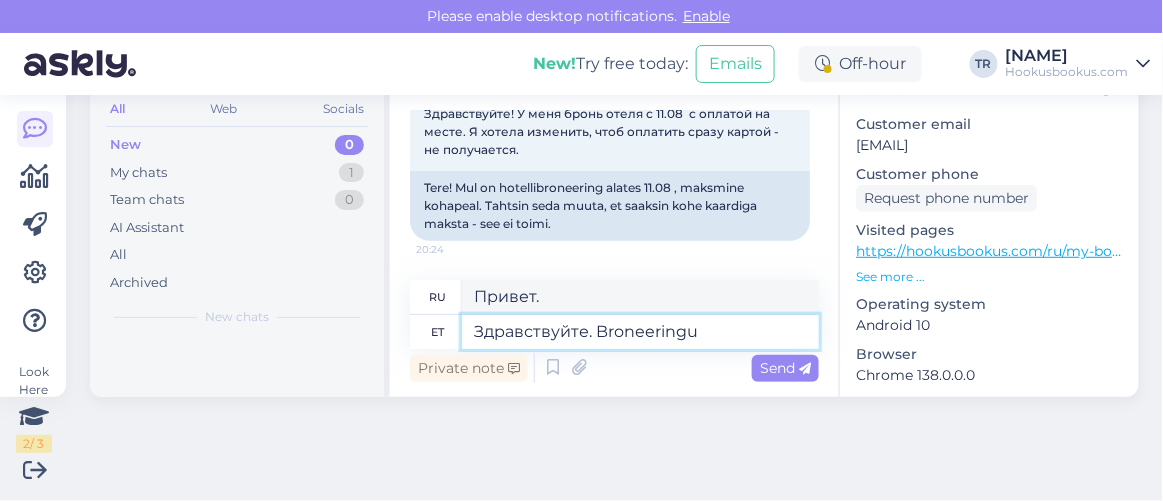 type on "Здравствуйте. Broneeringu" 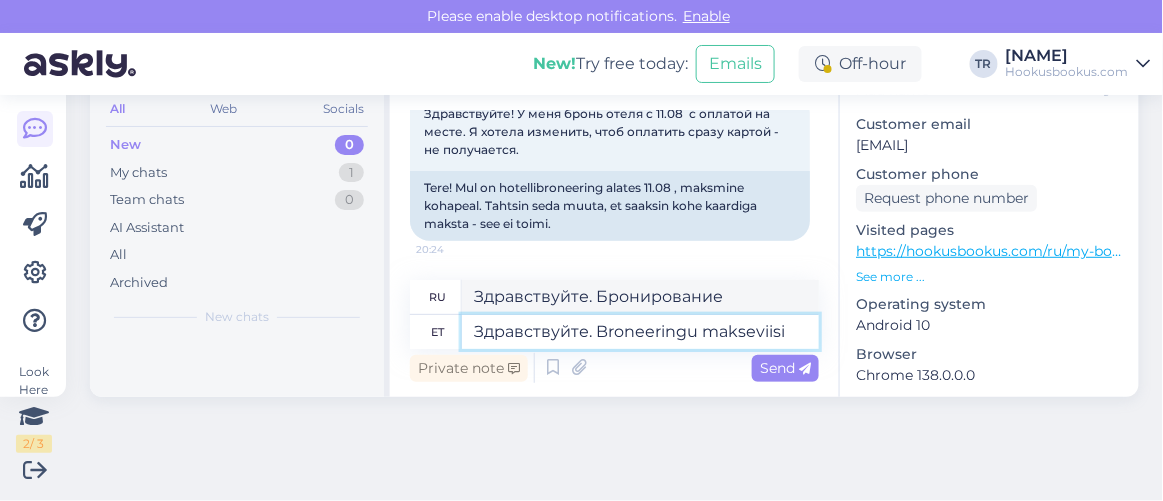 type on "Здравствуйте. Broneeringu makseviisi s" 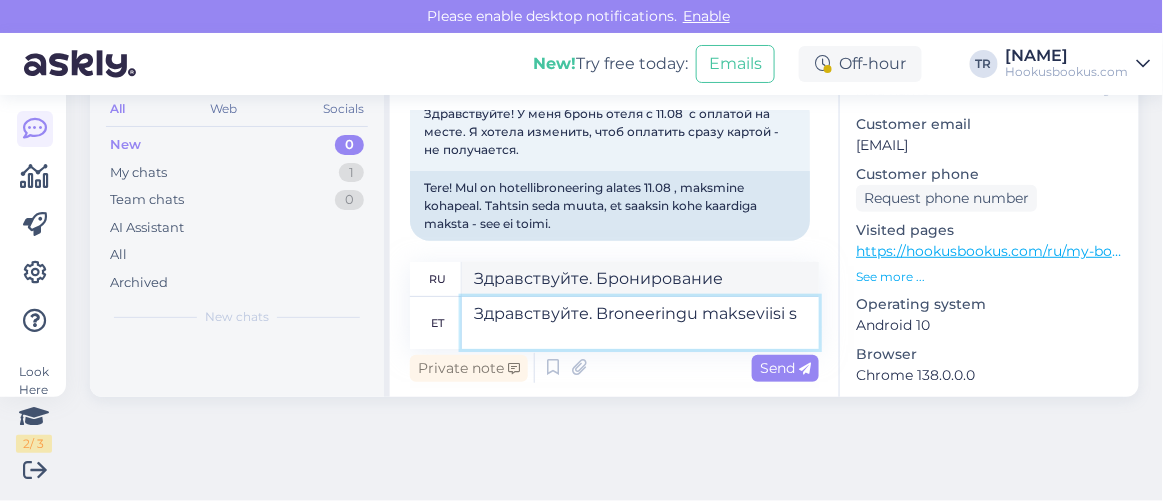 type on "Здравствуйте. Способ оплаты бронирования" 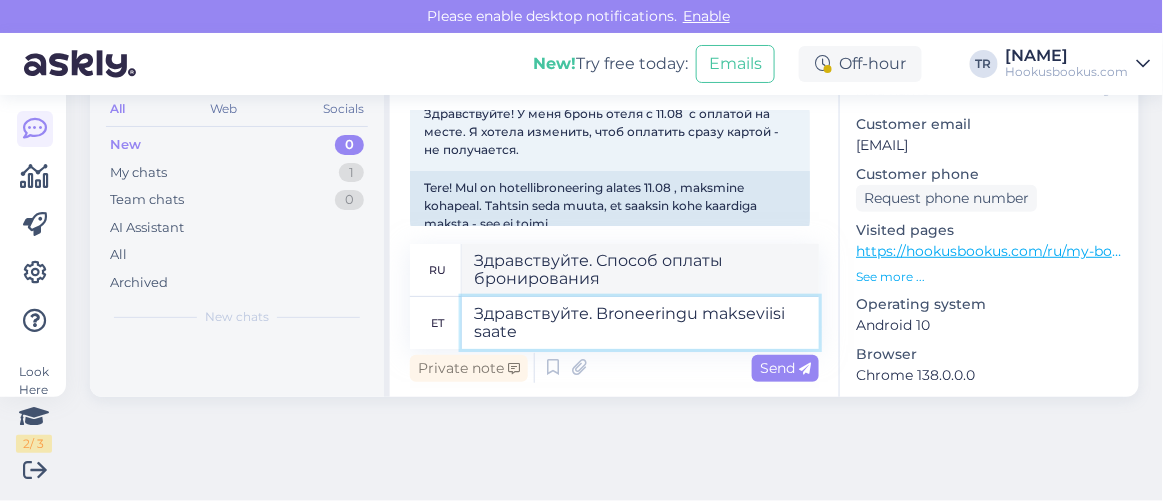 type on "Здравствуйте. Broneeringu makseviisi saate" 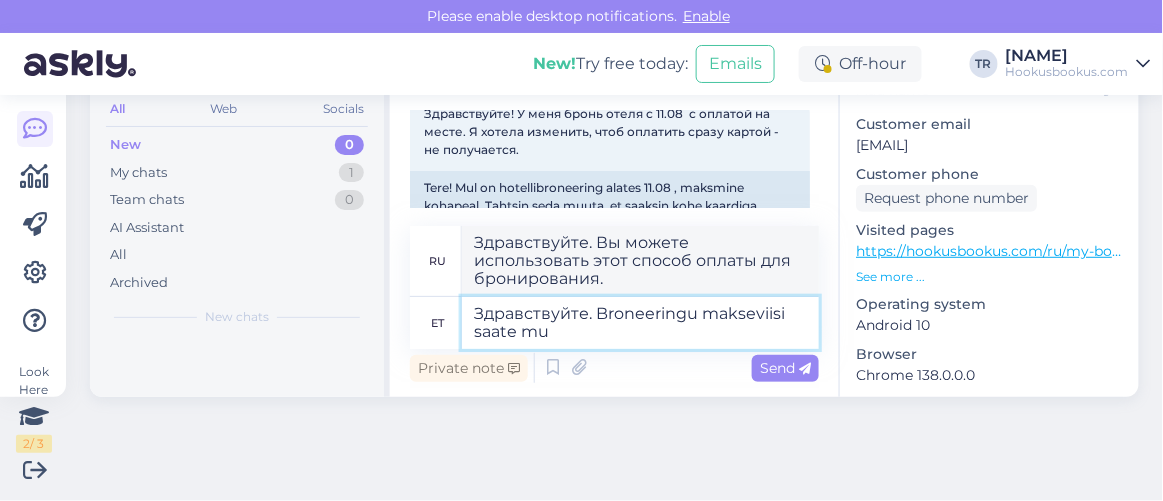 type on "Здравствуйте. Broneeringu makseviisi saate muu" 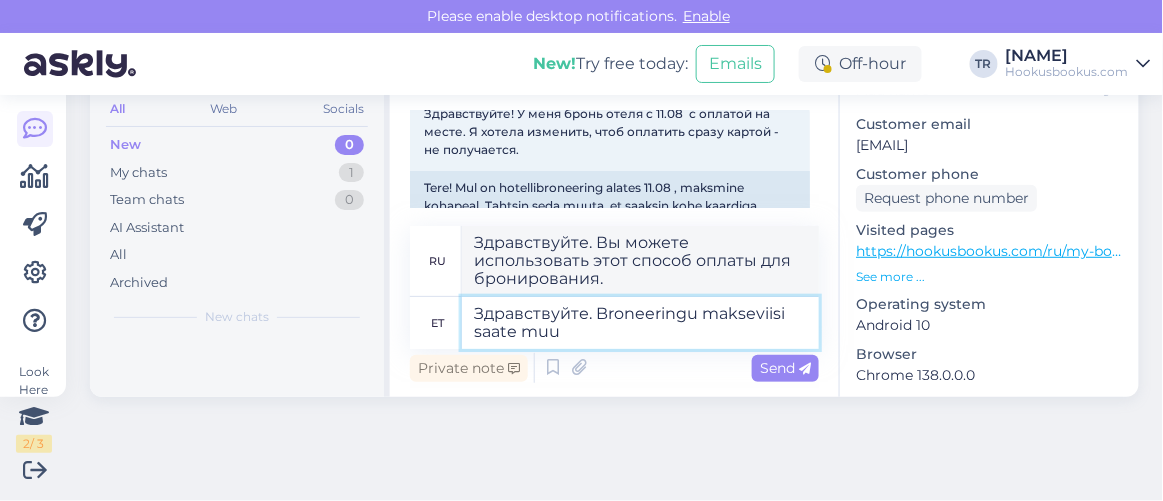 type on "Здравствуйте. Вы можете использовать другой способ оплаты бронирования." 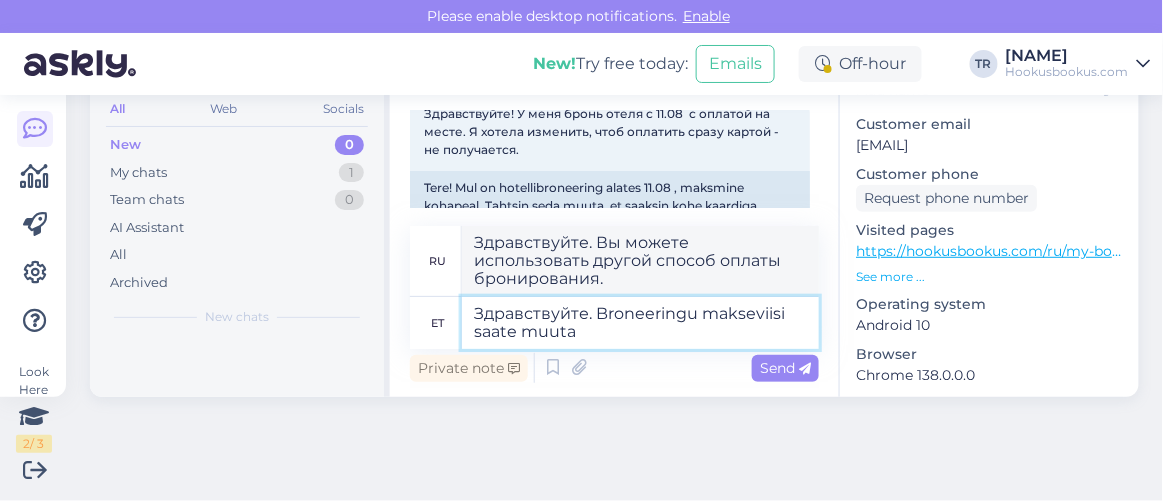 type on "Здравствуйте. Broneeringu makseviisi saate muuta b" 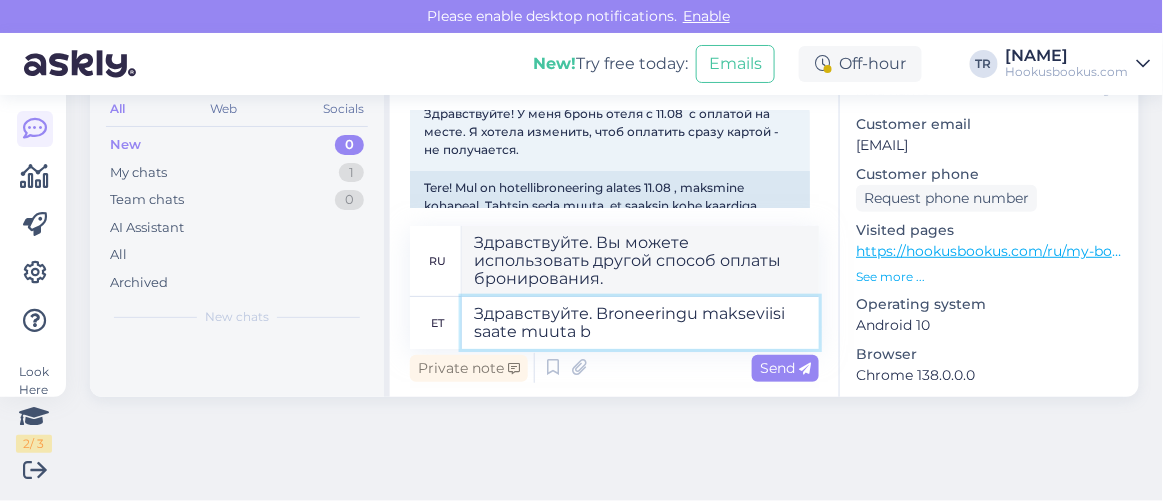 type on "Здравствуйте. Вы можете изменить способ оплаты бронирования." 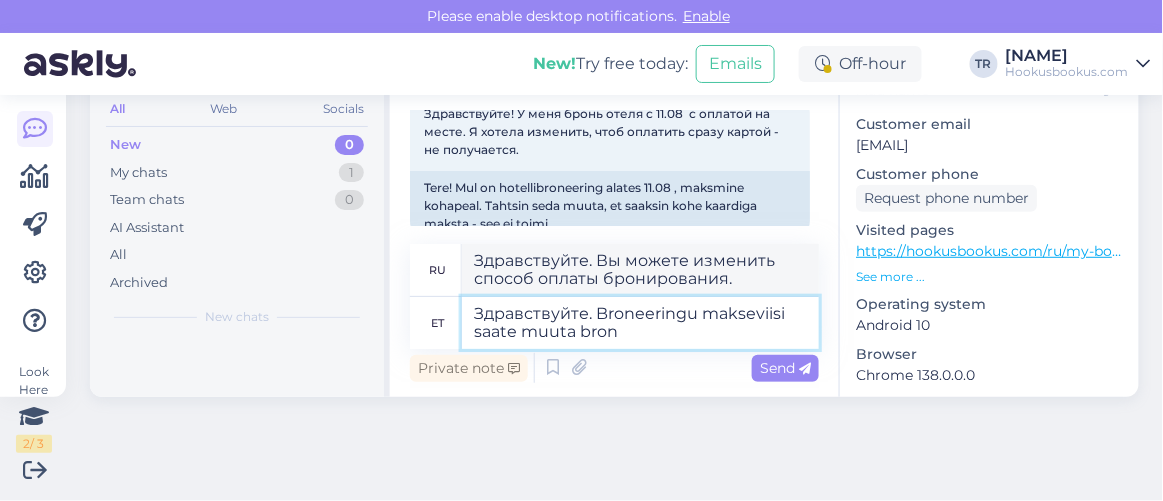 type on "Здравствуйте. Broneeringu makseviisi saate muuta brone" 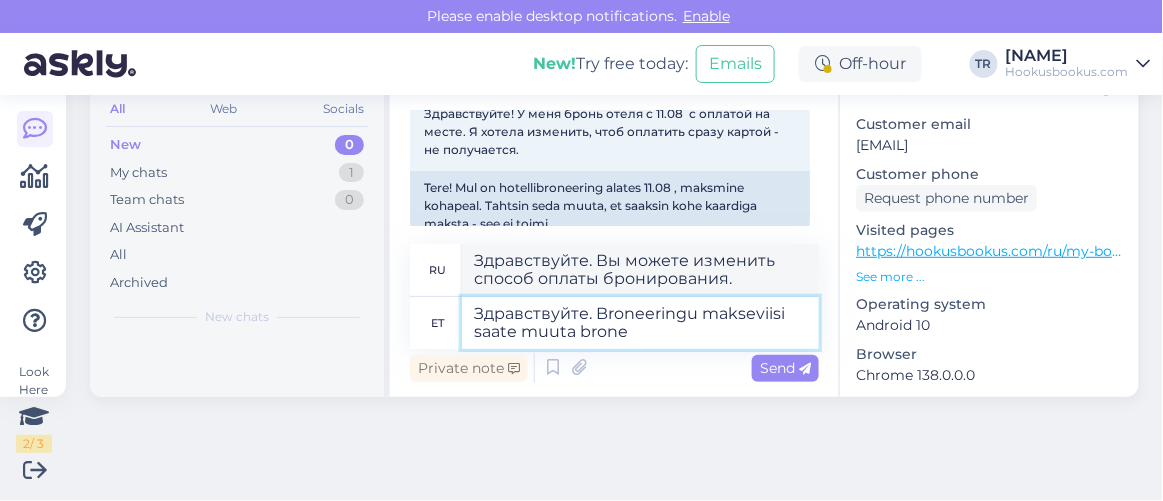 type on "Привет. Ты можешь изменить способ оплаты бронирования, братан." 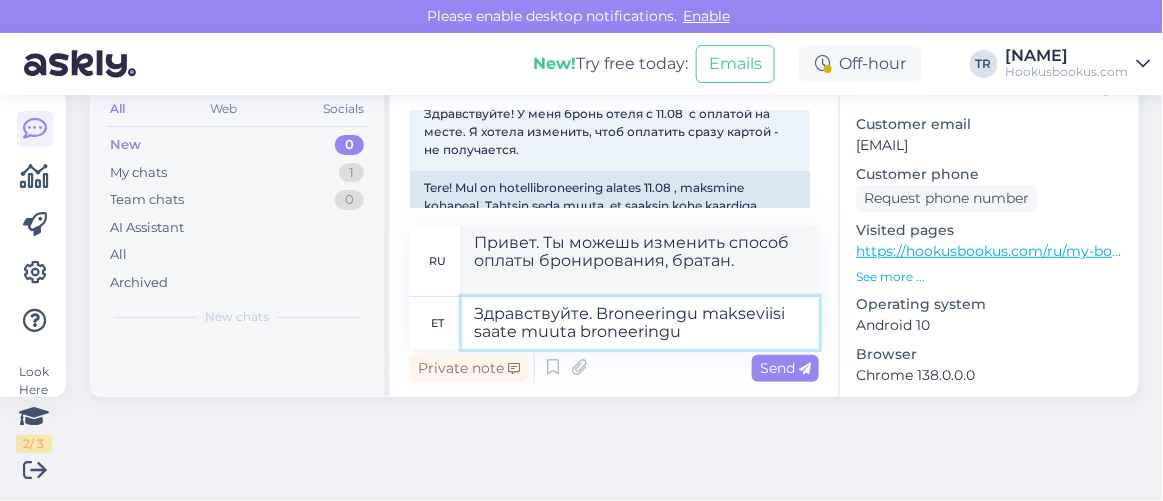type on "Здравствуйте. Broneeringu makseviisi saate muuta broneeringu k" 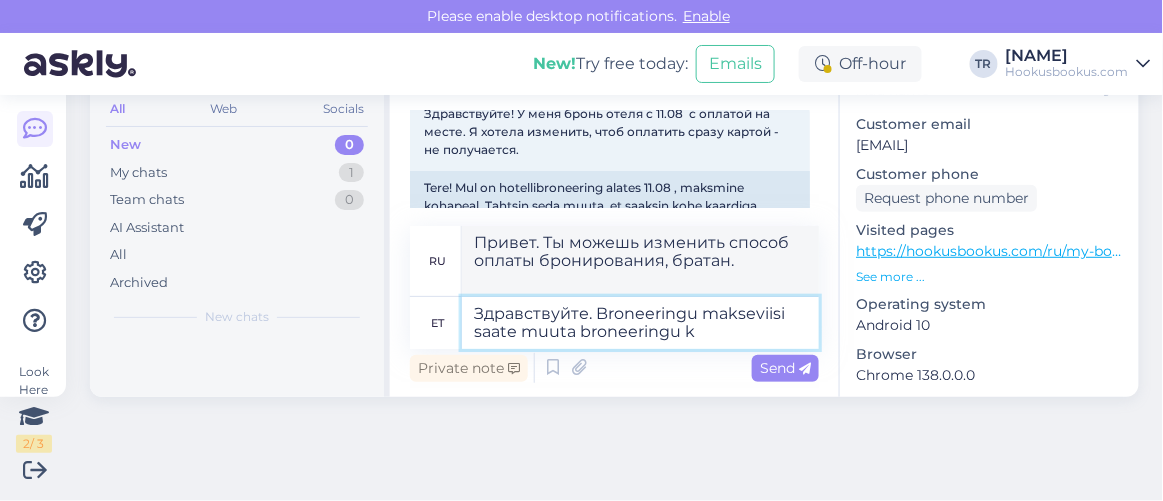 type on "Здравствуйте. Вы можете изменить способ оплаты бронирования." 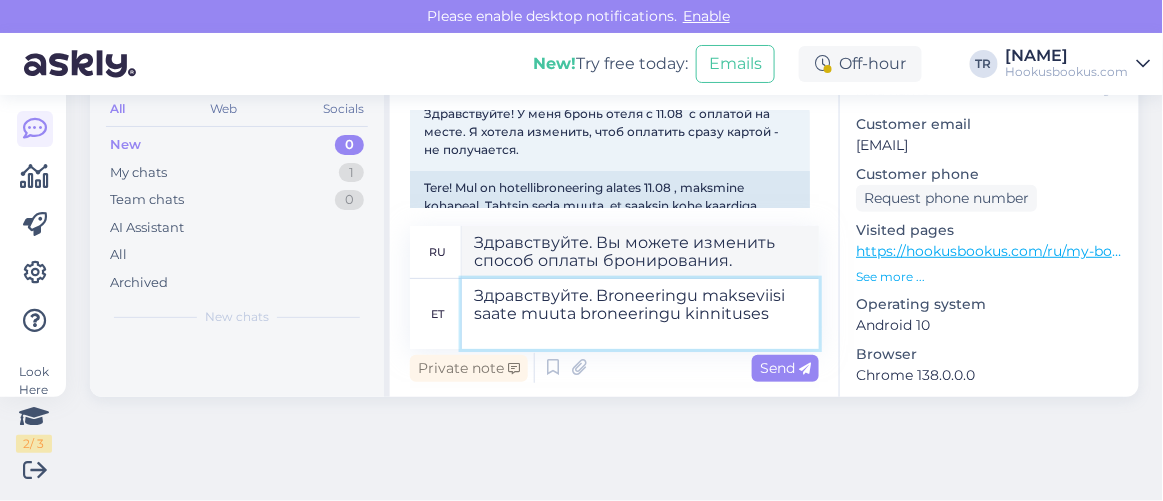 type on "Здравствуйте. Broneeringu makseviisi saate muuta broneeringu kinnituses t" 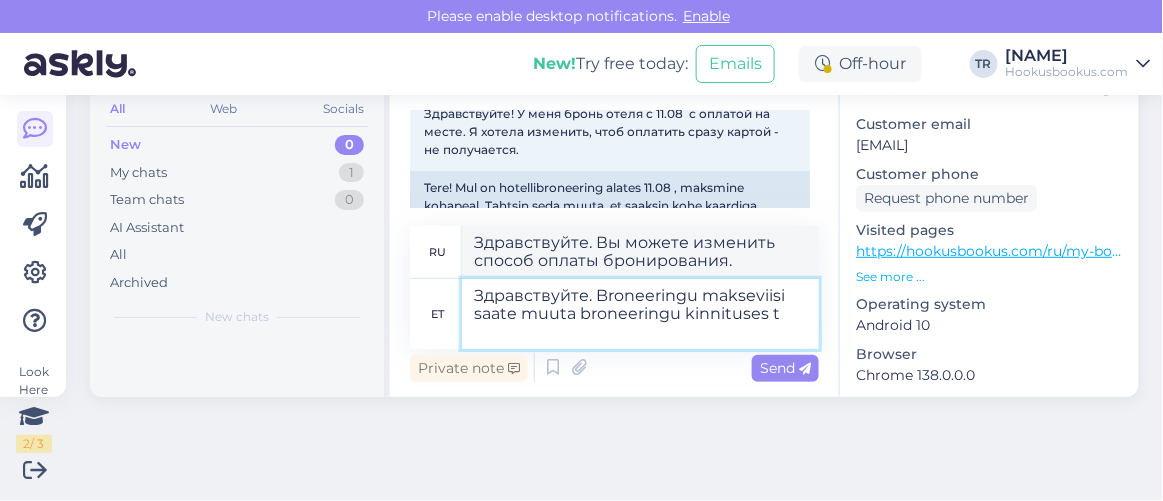 type on "Здравствуйте. Вы можете изменить способ оплаты бронирования в подтверждении бронирования." 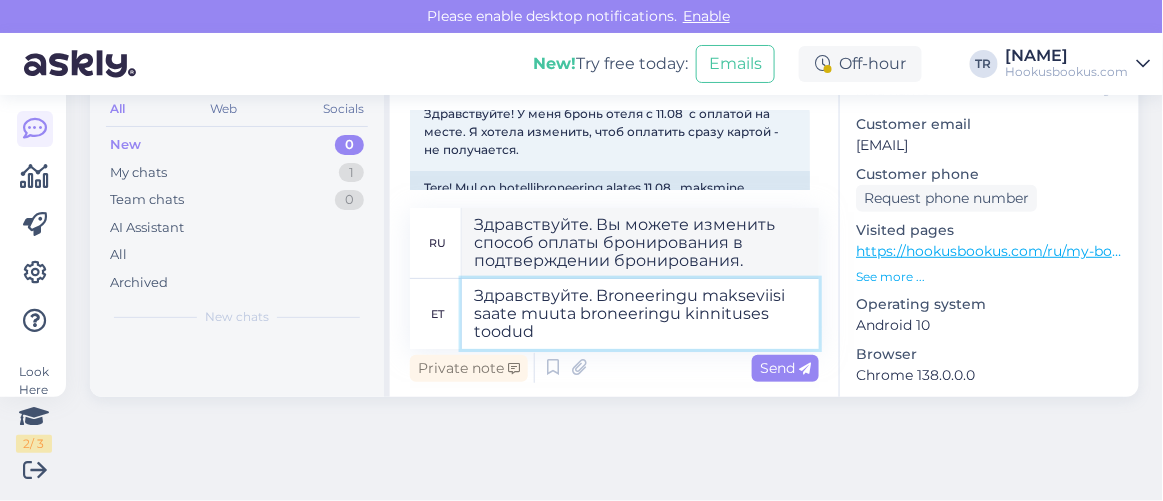 type on "Здравствуйте. Broneeringu makseviisi saate muuta broneeringu kinnituses toodud" 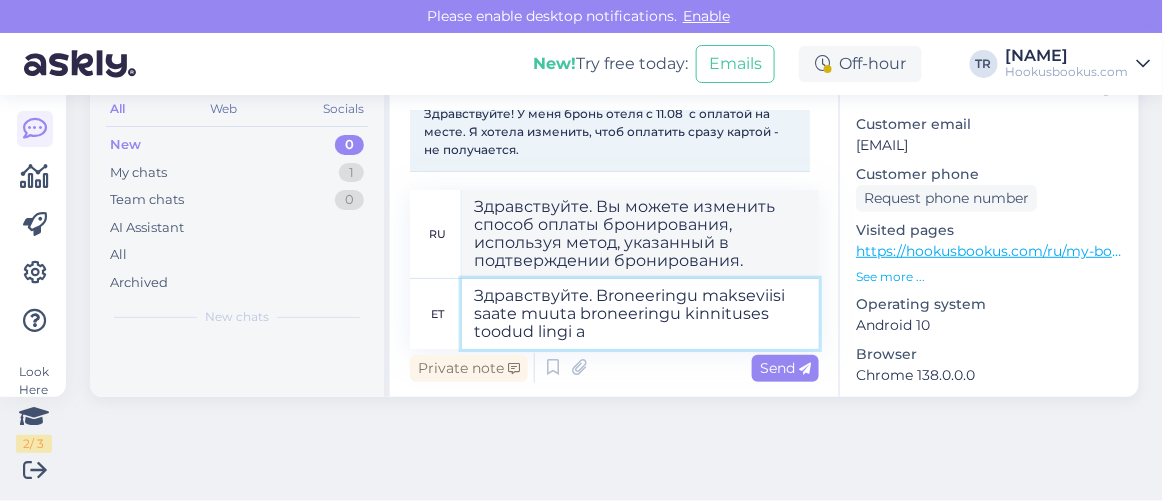 type on "Здравствуйте. Broneeringu makseviisi saate muuta broneeringu kinnituses toodud lingi ab" 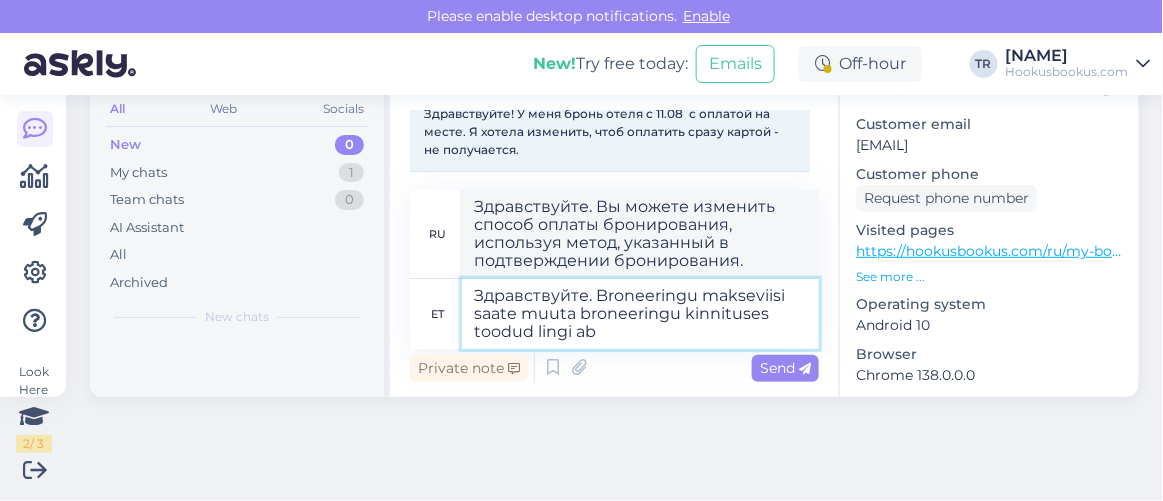 type on "Здравствуйте. Вы можете изменить способ оплаты бронирования, перейдя по ссылке, указанной в подтверждении бронирования." 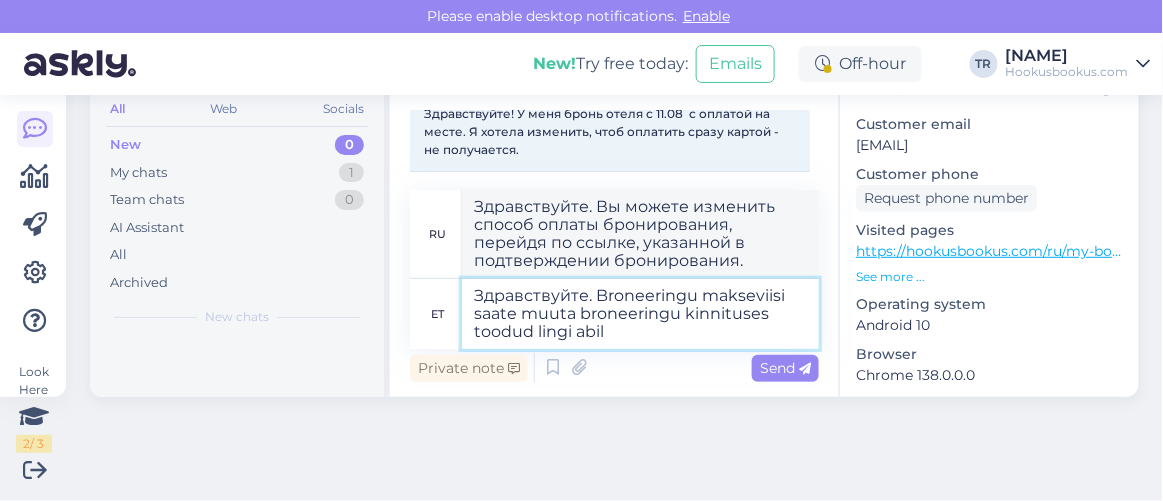 type on "Здравствуйте. Broneeringu makseviisi saate muuta broneeringu kinnituses toodud lingi abil." 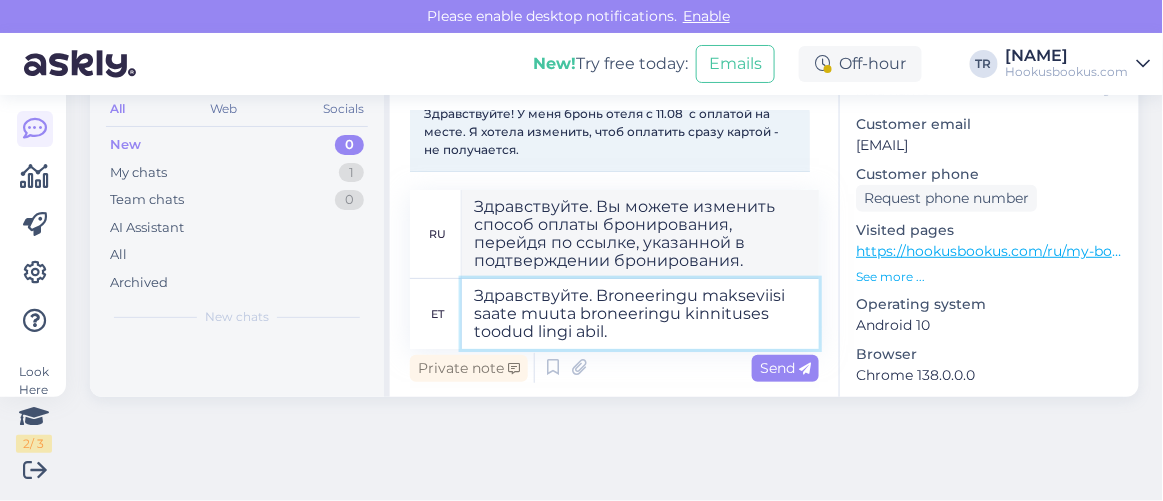 type on "Здравствуйте. Вы можете изменить способ оплаты бронирования, перейдя по ссылке в подтверждении бронирования." 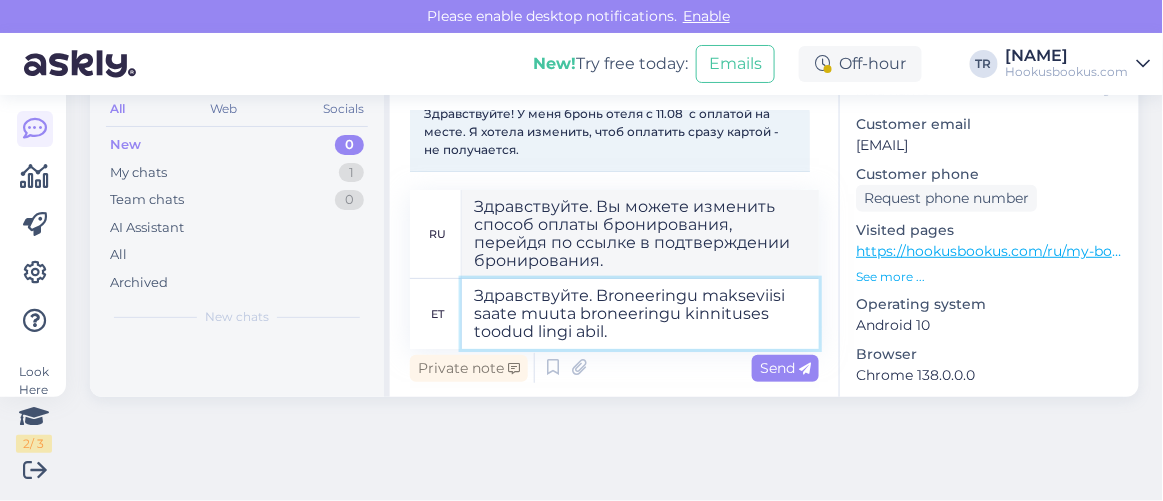 type 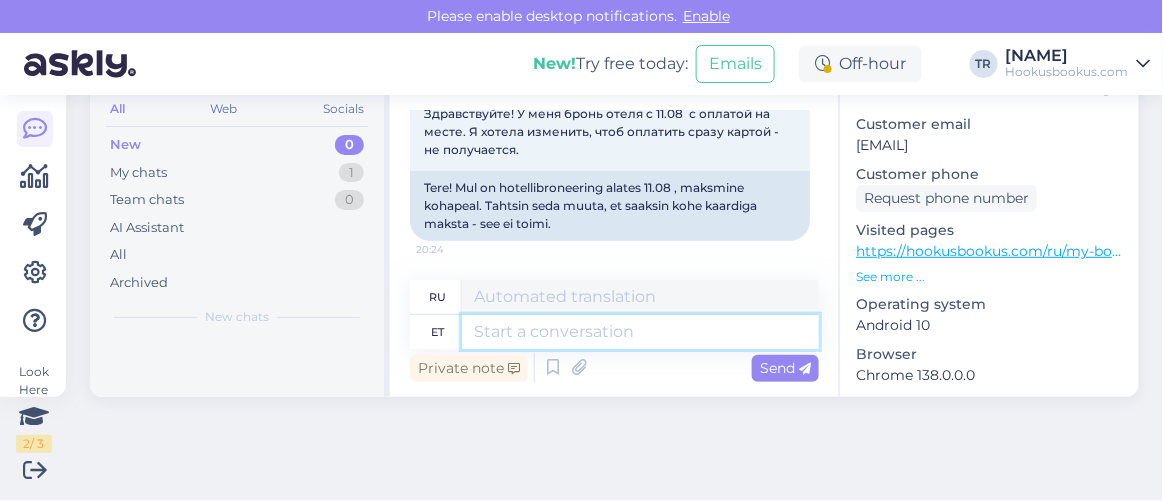 scroll, scrollTop: 340, scrollLeft: 0, axis: vertical 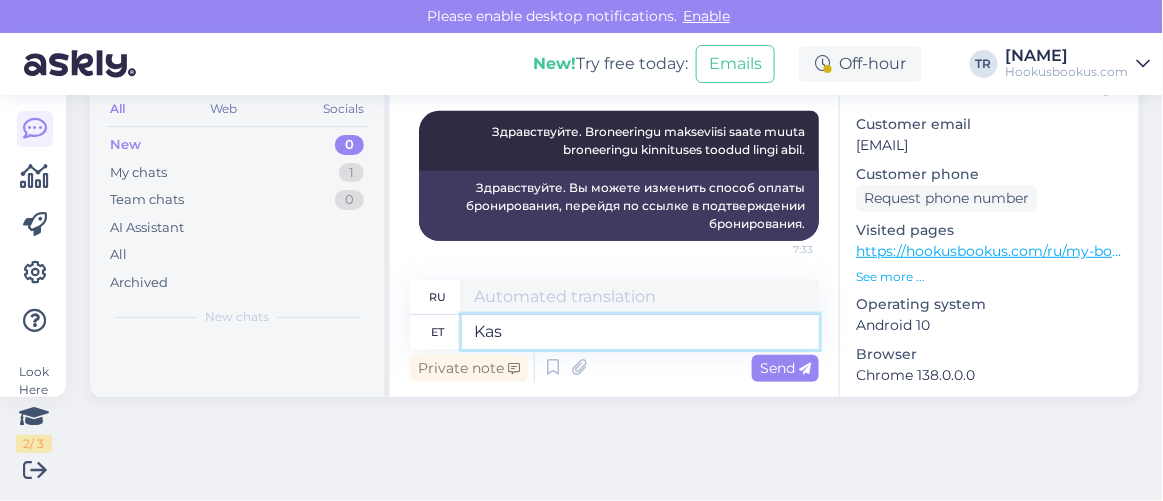 type on "Kas s" 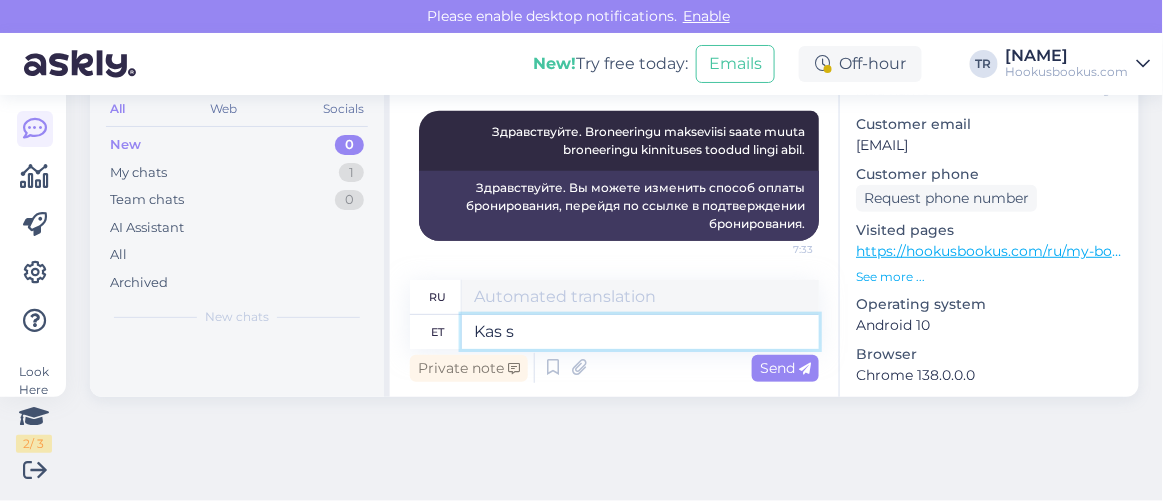 type on "Является" 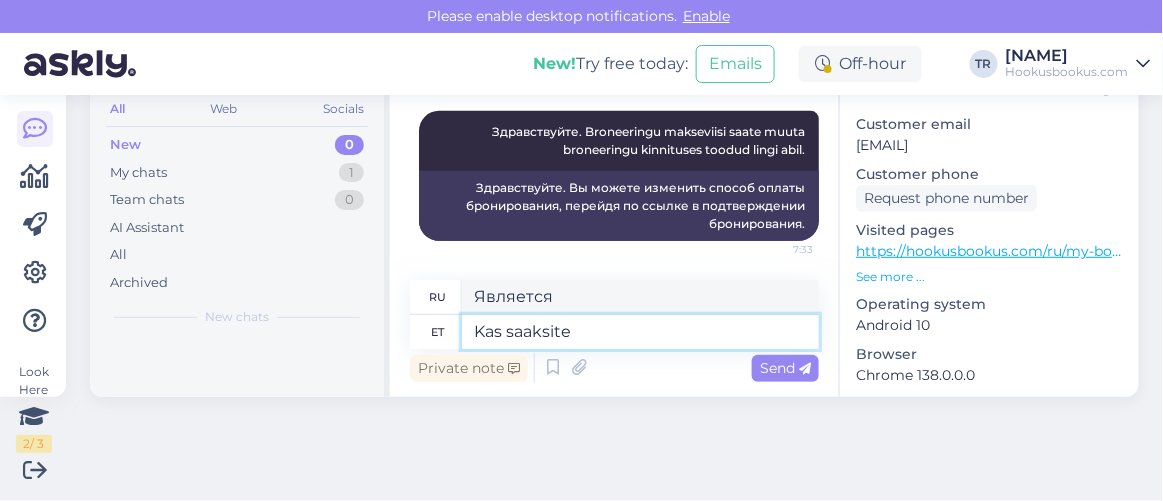 type on "Kas saaksite" 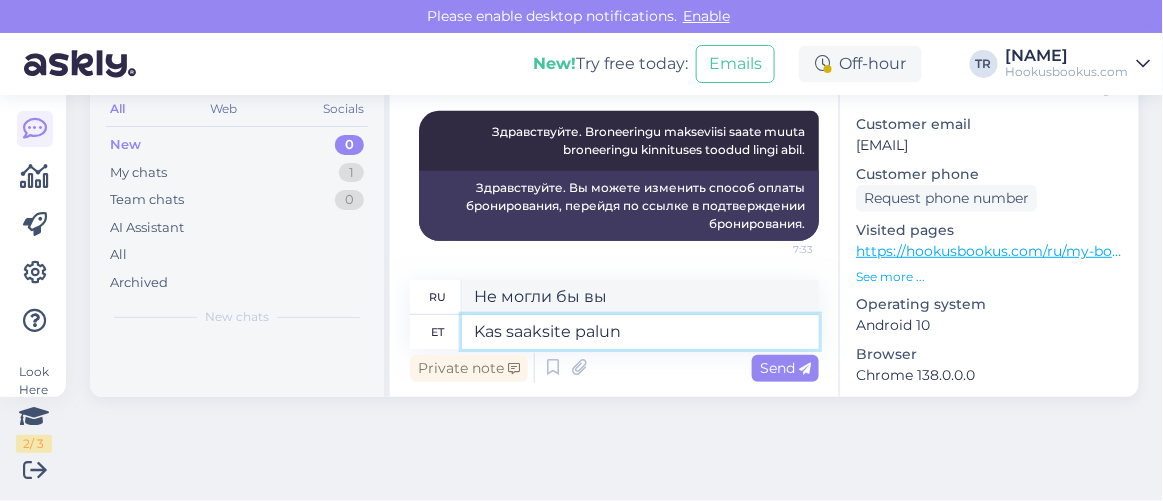 type on "Kas saaksite palun" 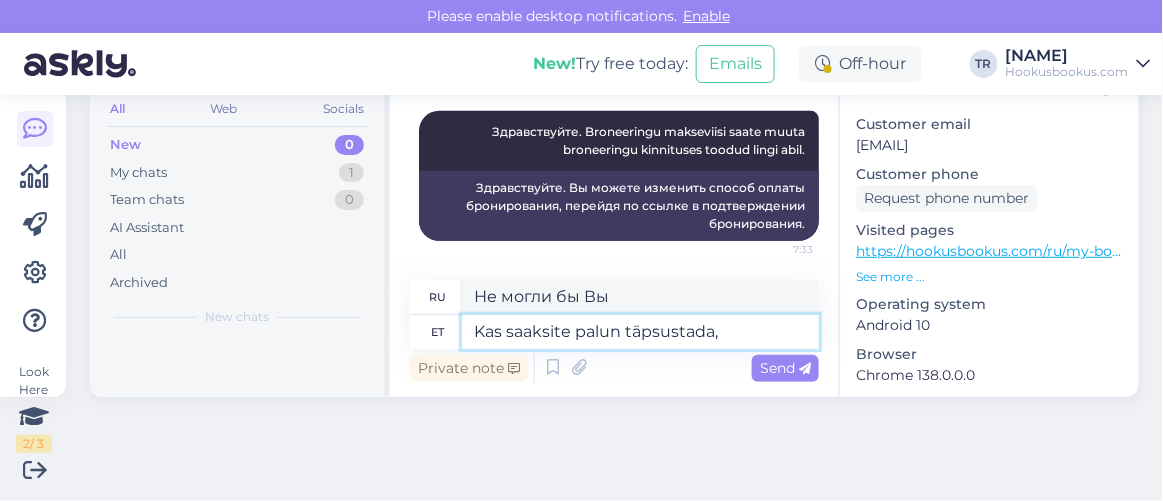 type on "Kas saaksite palun täpsustada," 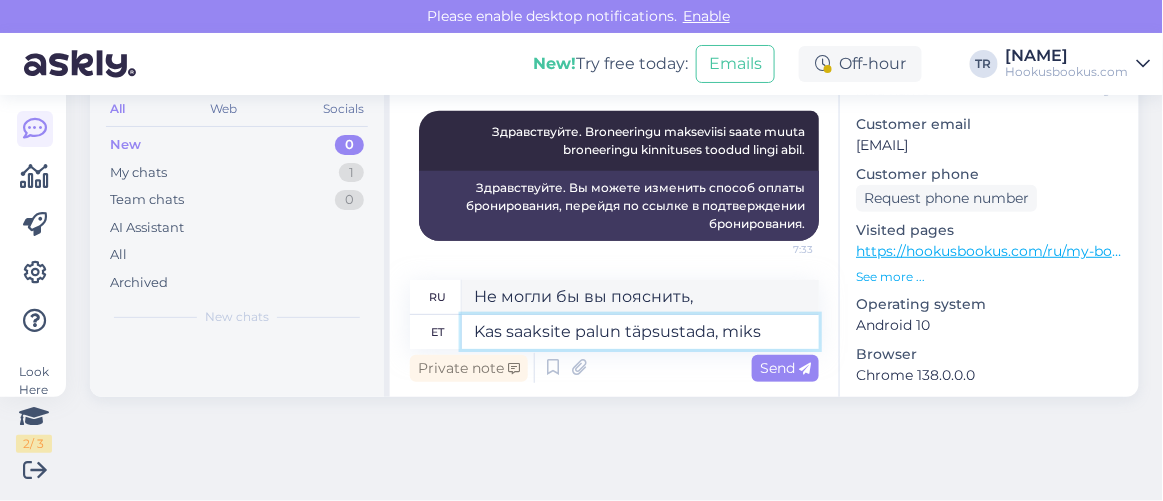 type on "Kas saaksite palun täpsustada, miks s" 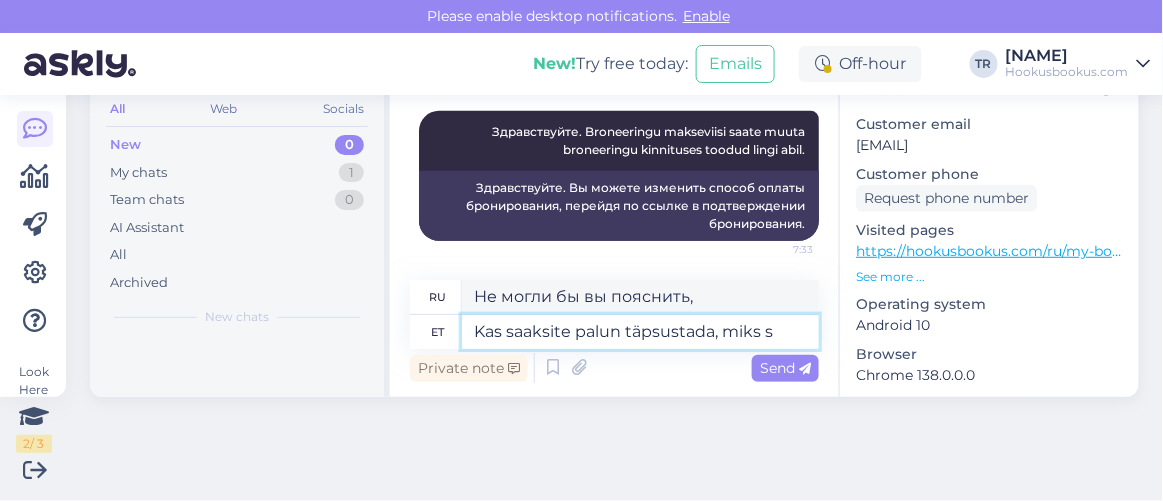 type on "Не могли бы вы пояснить, почему?" 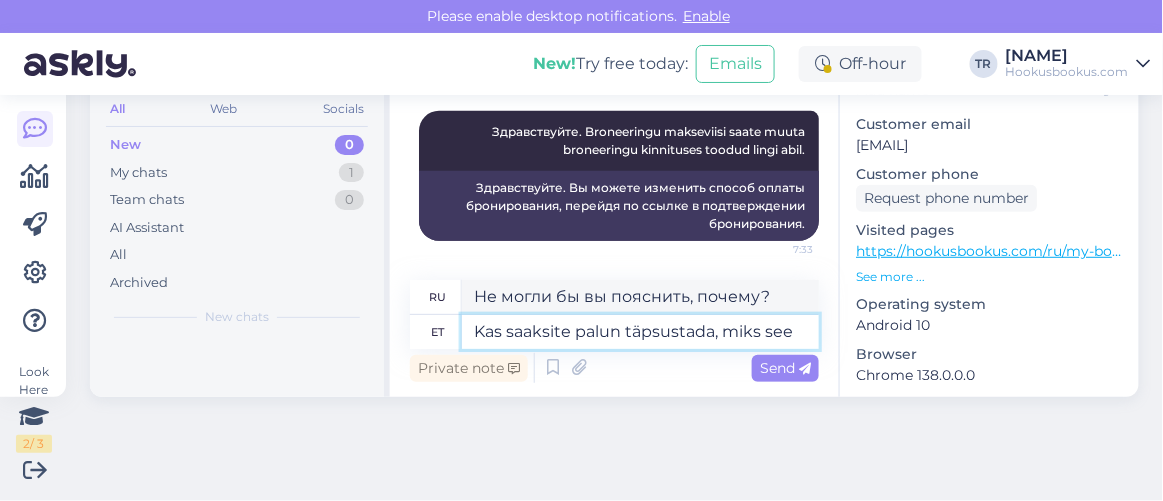 type on "Kas saaksite palun täpsustada, miks see" 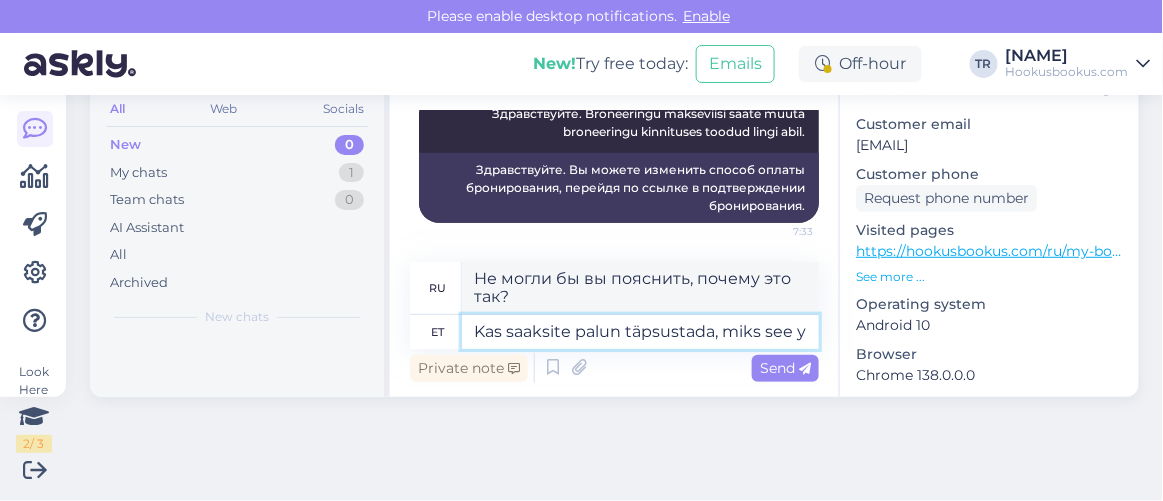 scroll, scrollTop: 376, scrollLeft: 0, axis: vertical 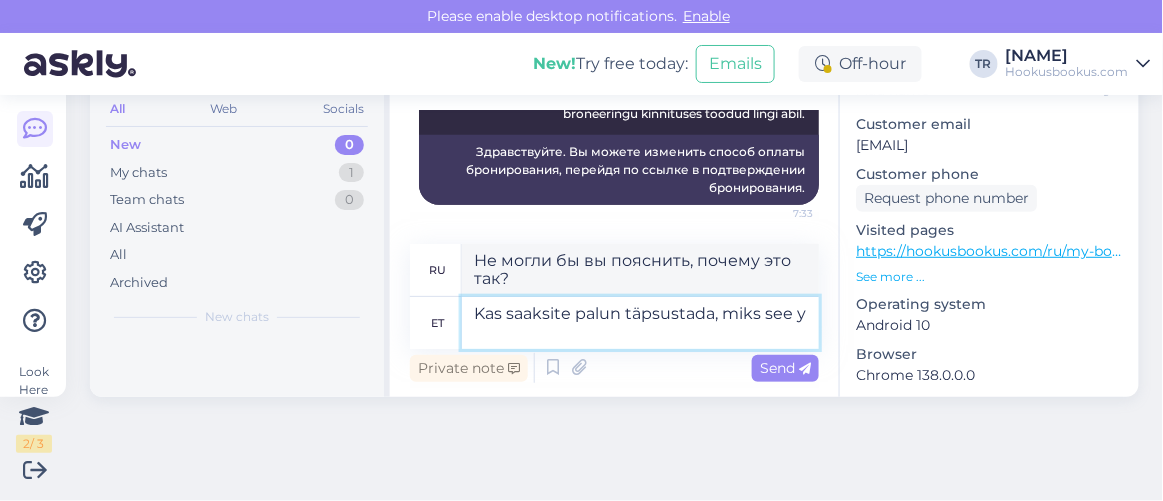 type on "Kas saaksite palun täpsustada, miks see" 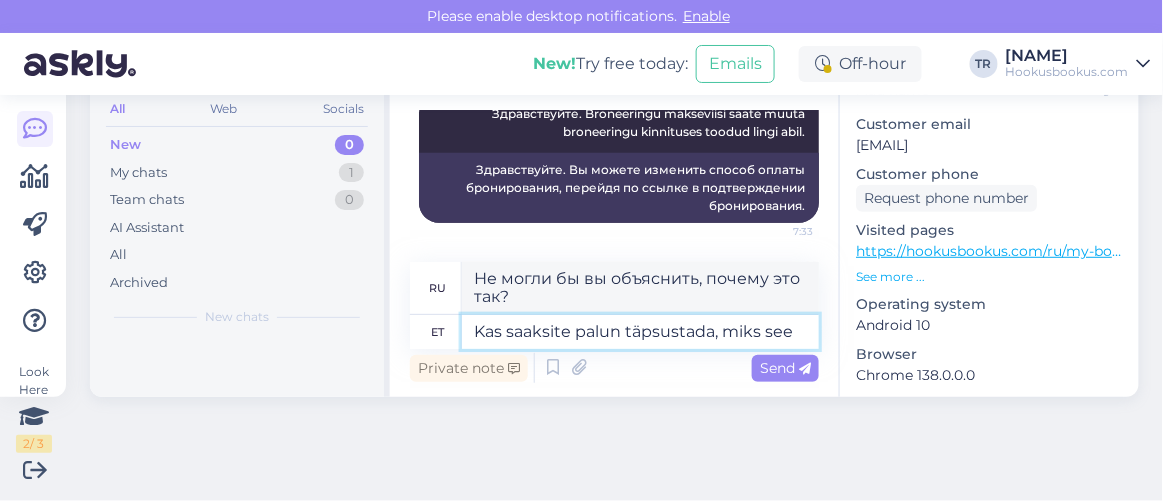 type on "Не могли бы вы пояснить, почему это так?" 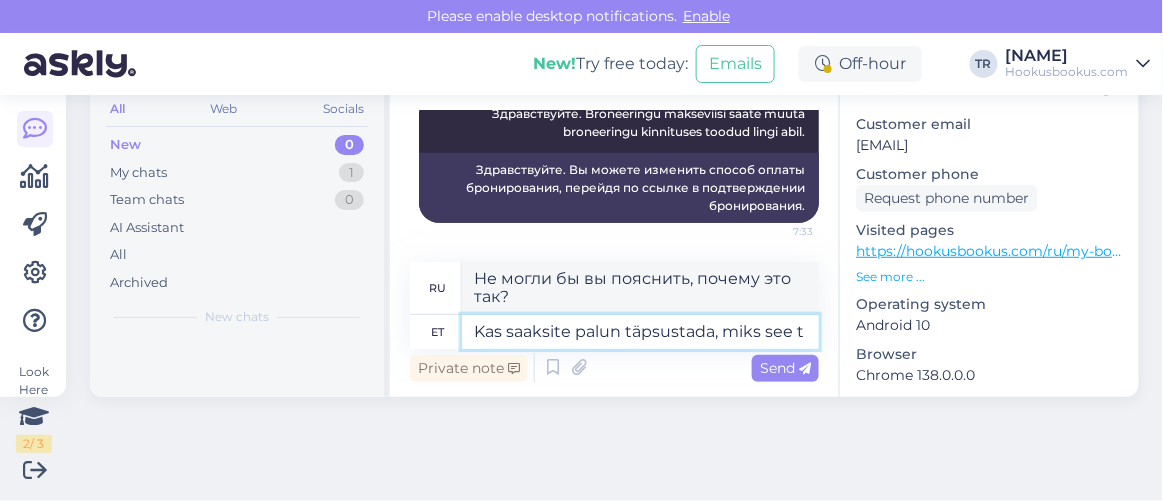 scroll, scrollTop: 376, scrollLeft: 0, axis: vertical 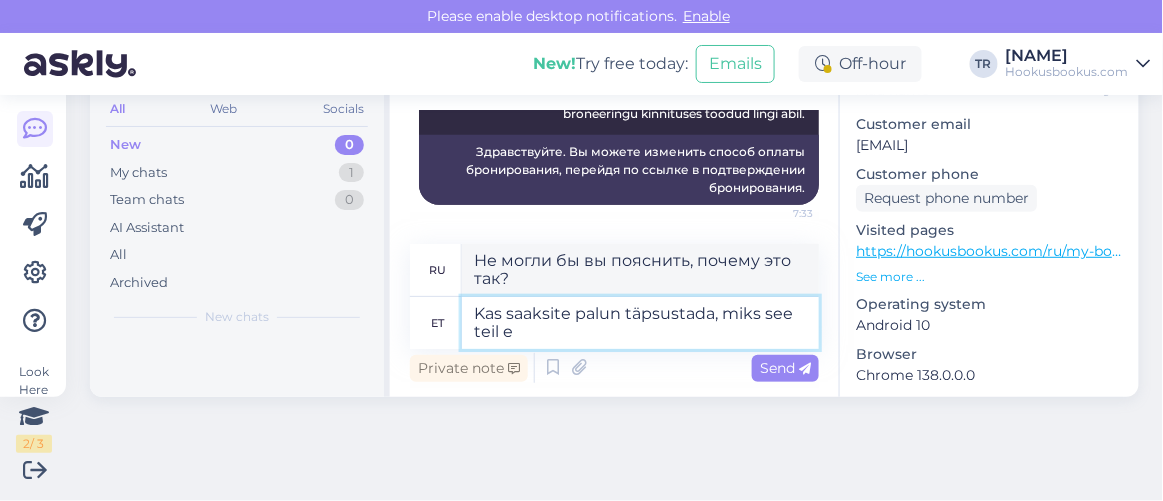 type on "Kas saaksite palun täpsustada, miks see teil ei" 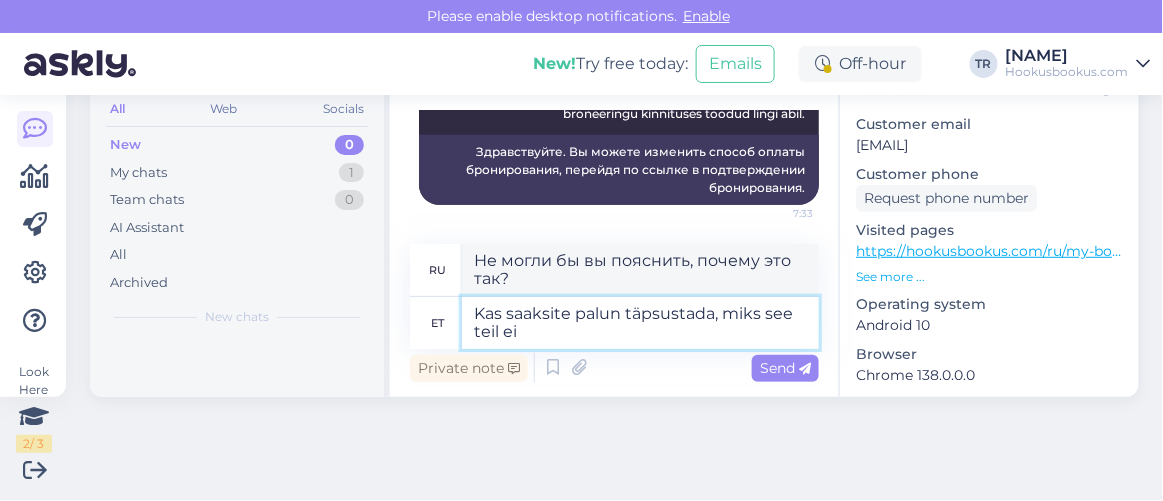 type on "Не могли бы вы пояснить, почему это происходит в вашем случае?" 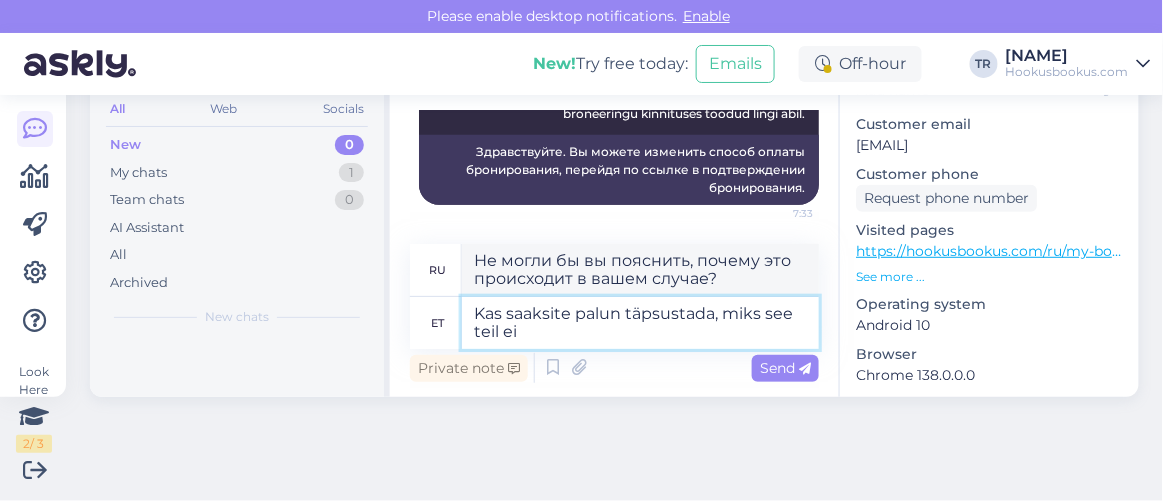 type on "Kas saaksite palun täpsustada, miks see teil ei" 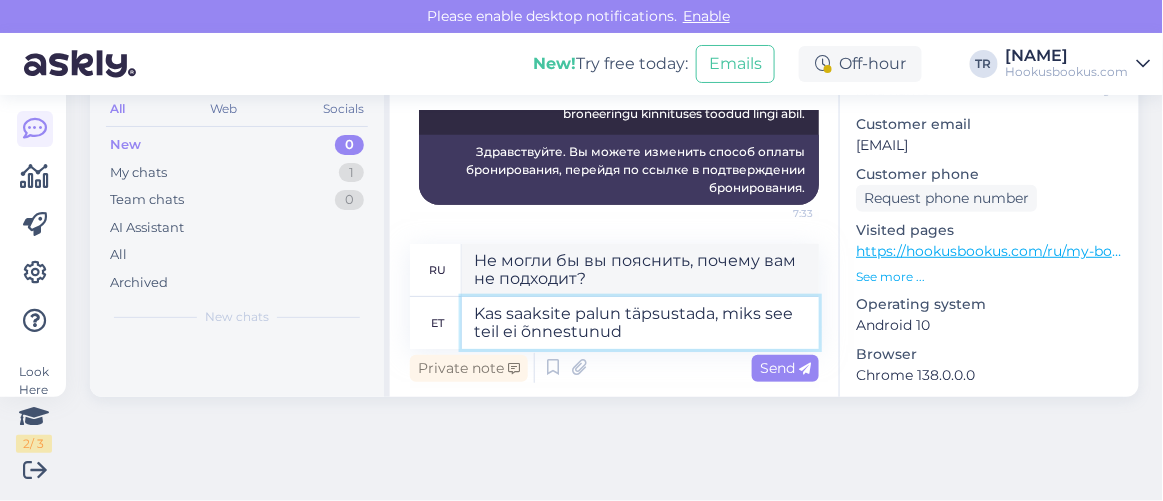type on "Kas saaksite palun täpsustada, miks see teil ei õnnestunud?" 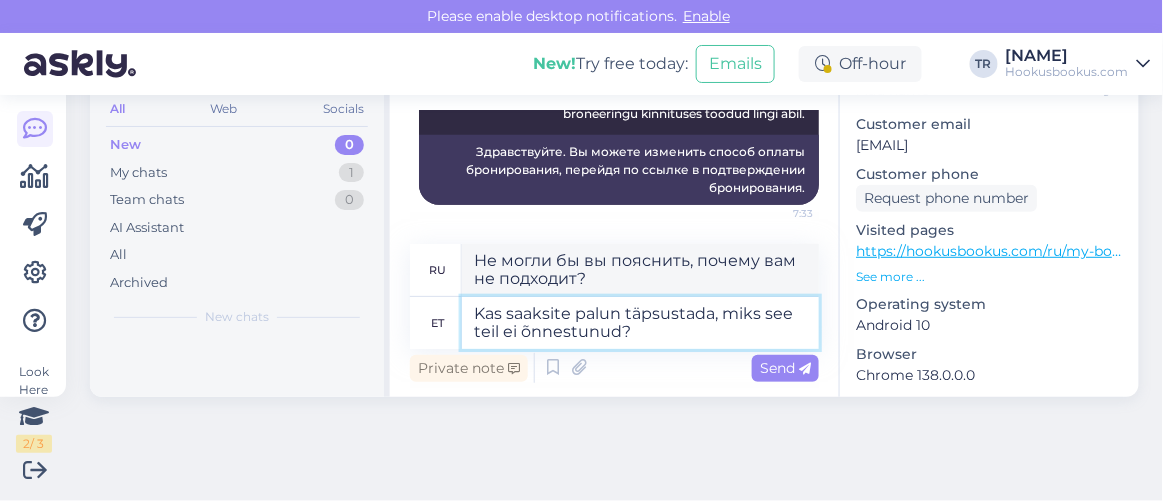 type on "Не могли бы вы пояснить, почему вам не удалось этого сделать?" 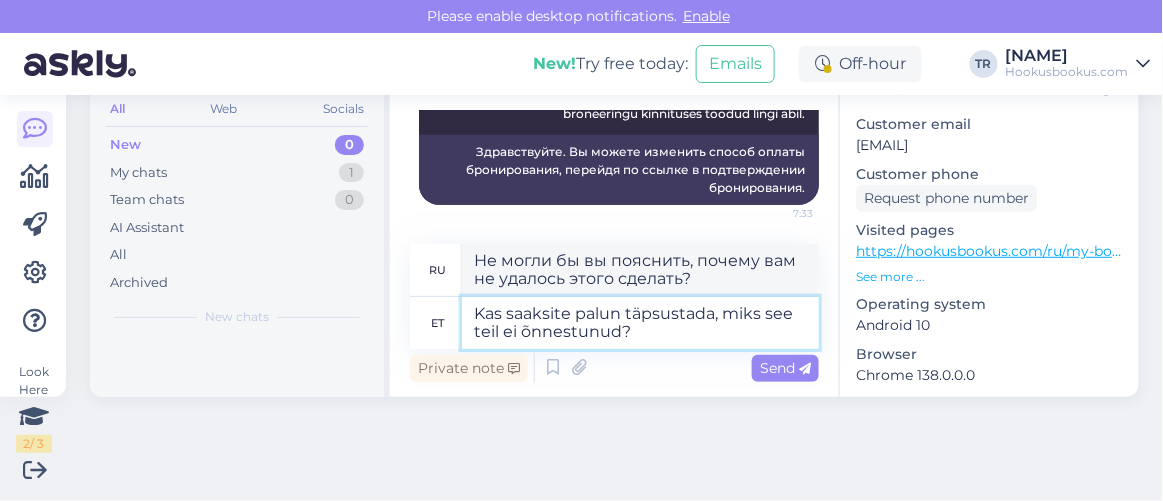 type 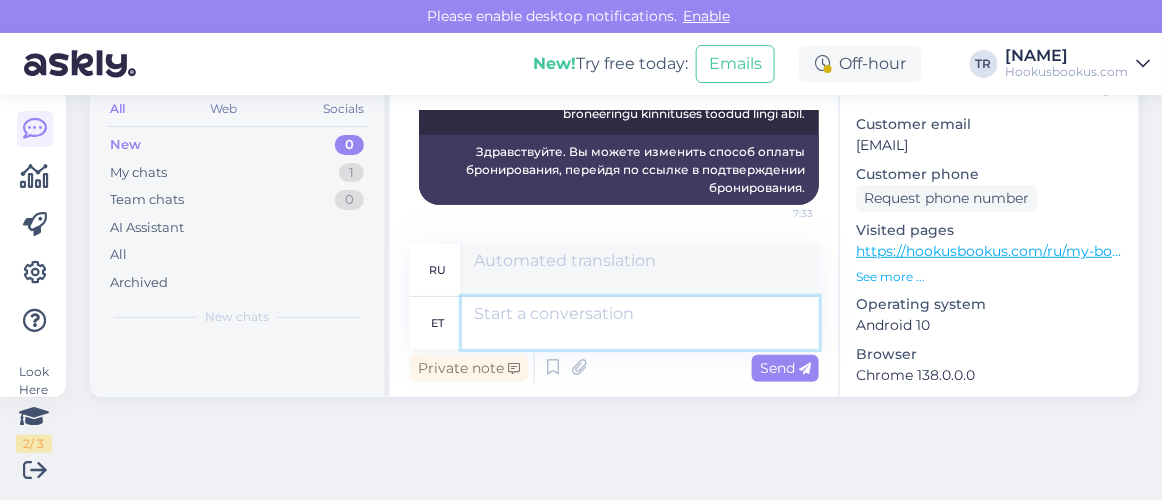 scroll, scrollTop: 496, scrollLeft: 0, axis: vertical 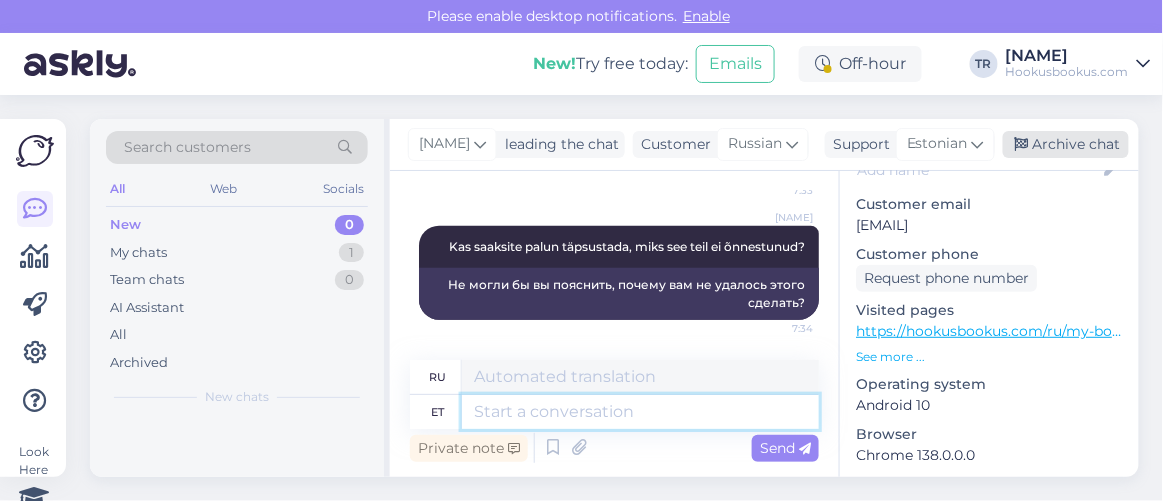 type 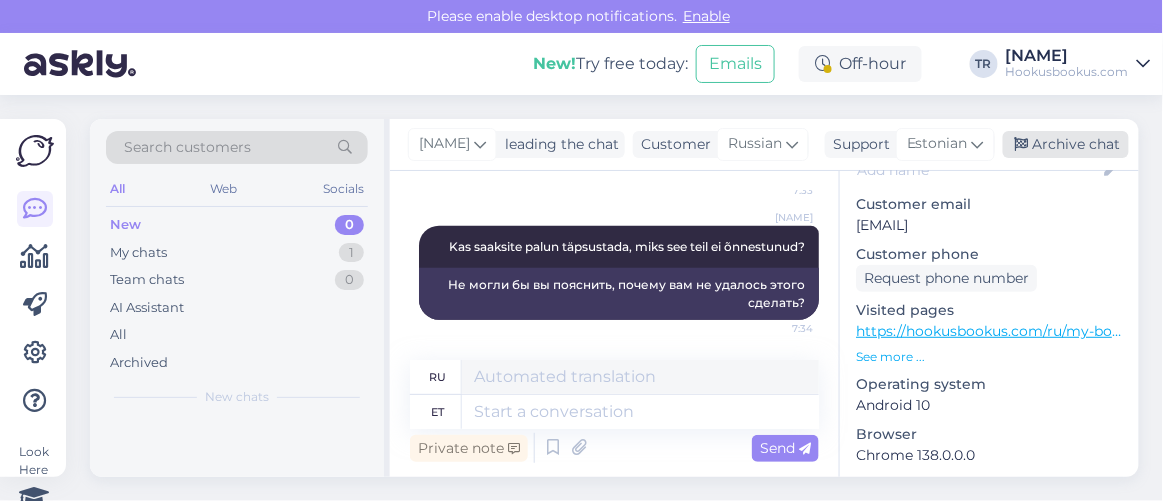 click on "Archive chat" at bounding box center (1066, 144) 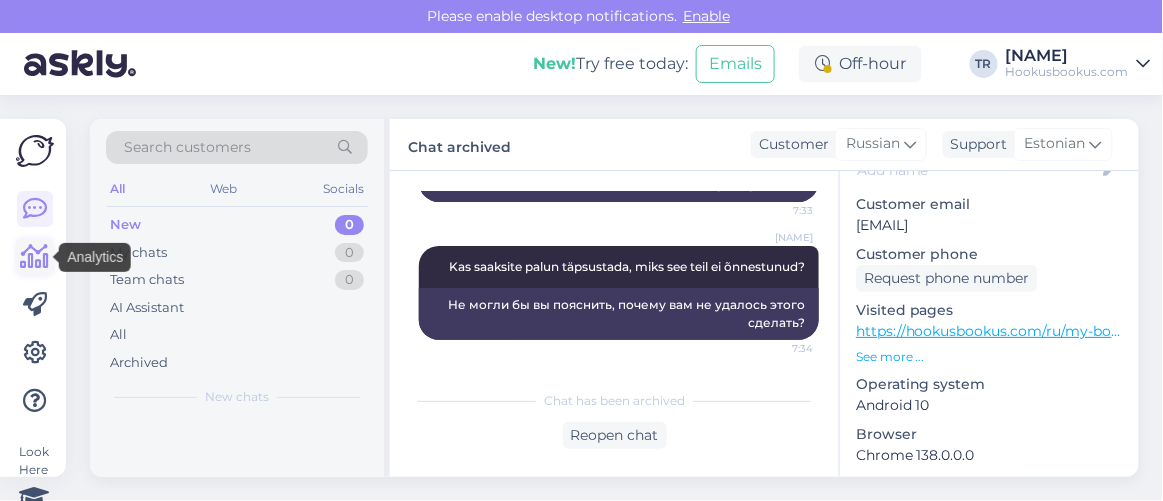 click at bounding box center [35, 257] 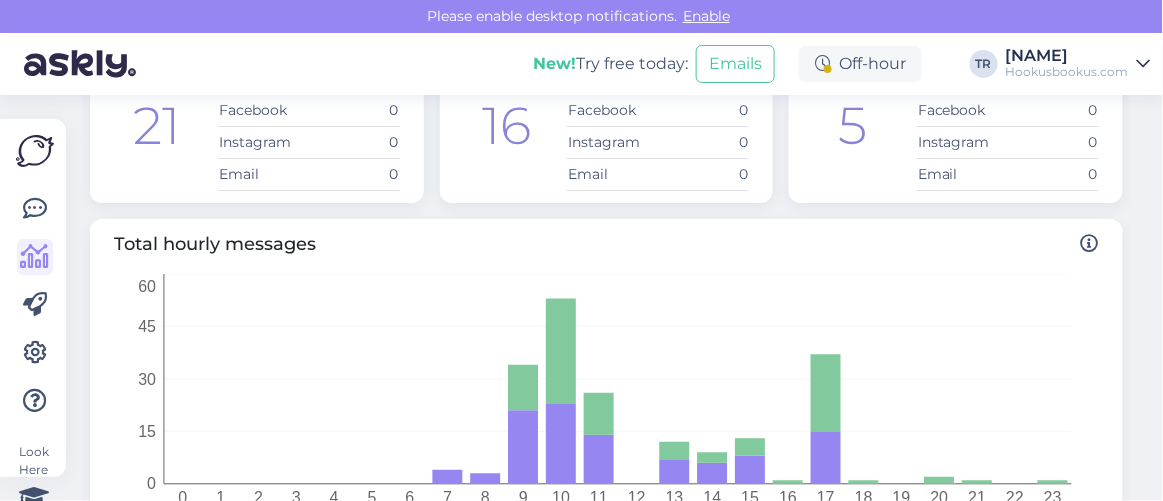 scroll, scrollTop: 0, scrollLeft: 0, axis: both 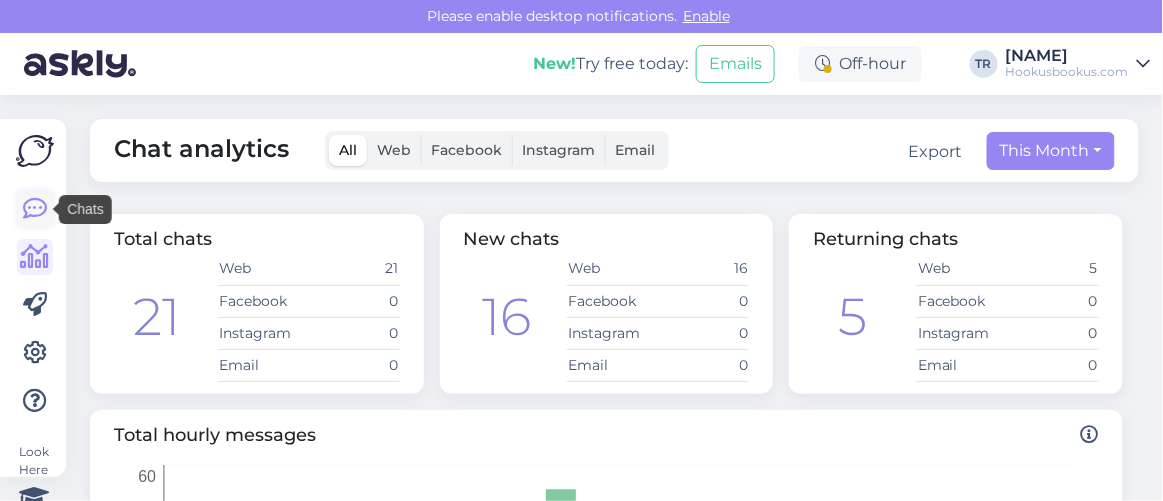 drag, startPoint x: 55, startPoint y: 217, endPoint x: 46, endPoint y: 205, distance: 15 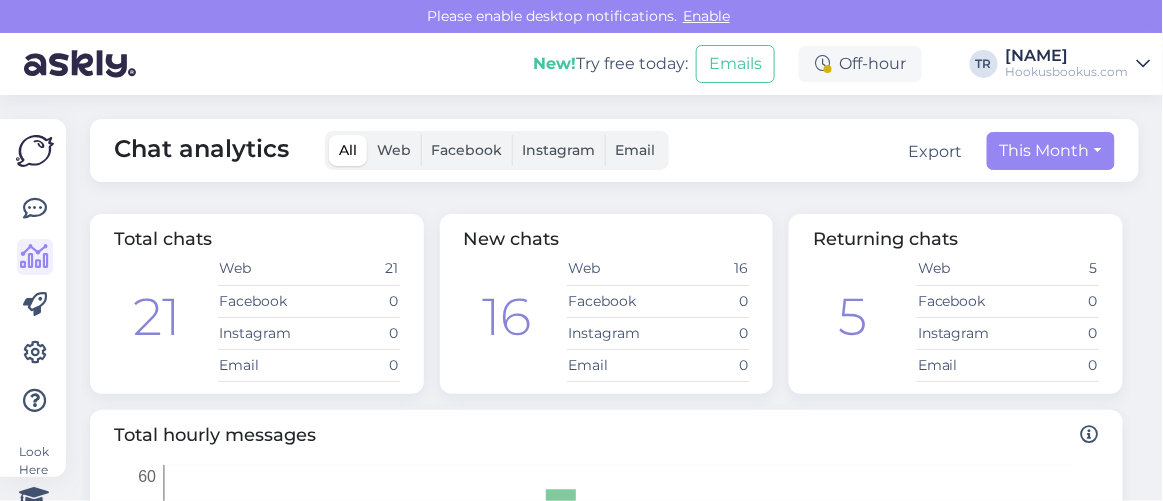 click on "Look Here 2  / 3 Get more Your checklist to get more value from Askly. Close     Connect FB and IG messages     Add your languages     Add your working hours To reply from your smartphone download Askly Chat app for iOS and Android devices." at bounding box center [39, 298] 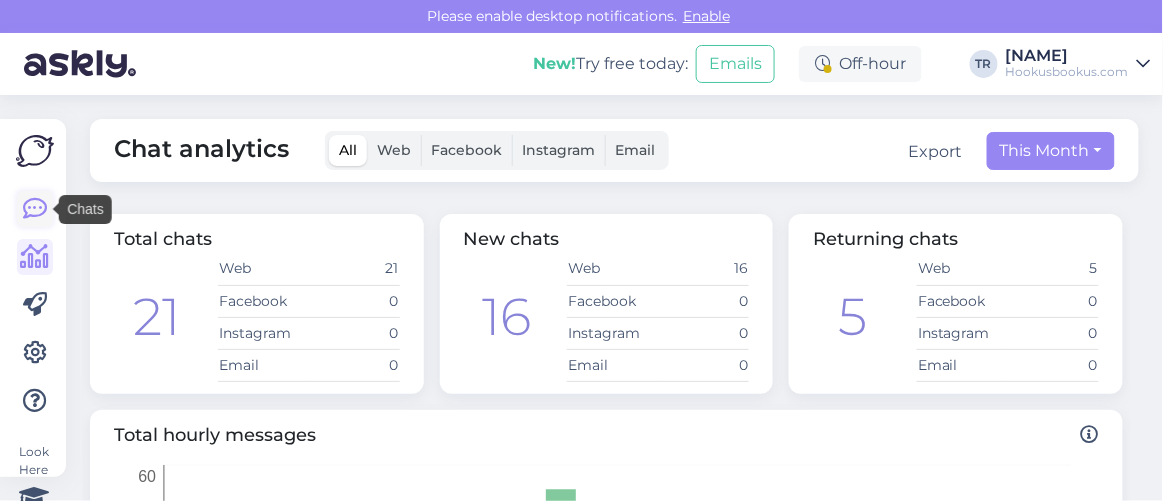 click at bounding box center [35, 209] 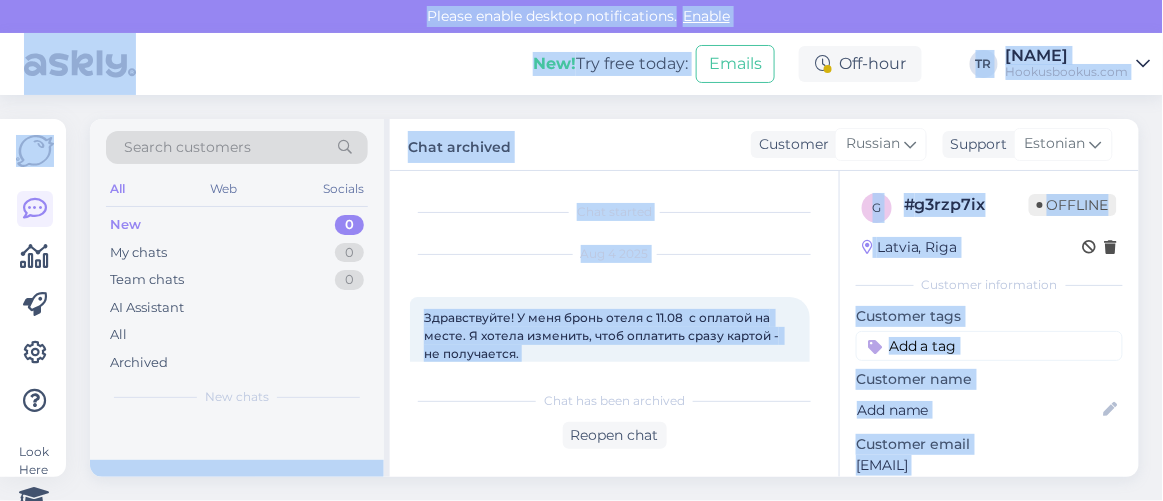 click at bounding box center (35, 305) 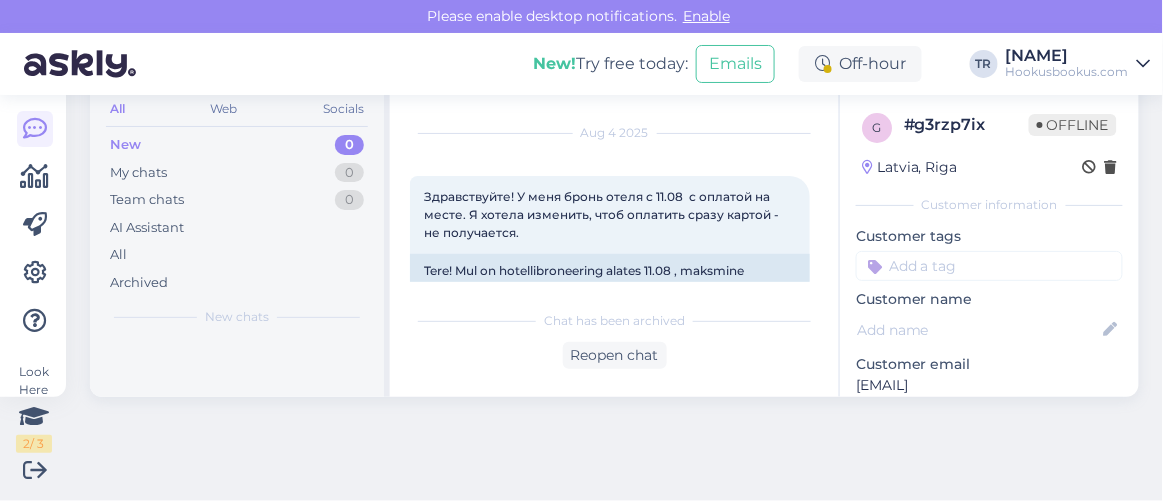 click at bounding box center [35, 225] 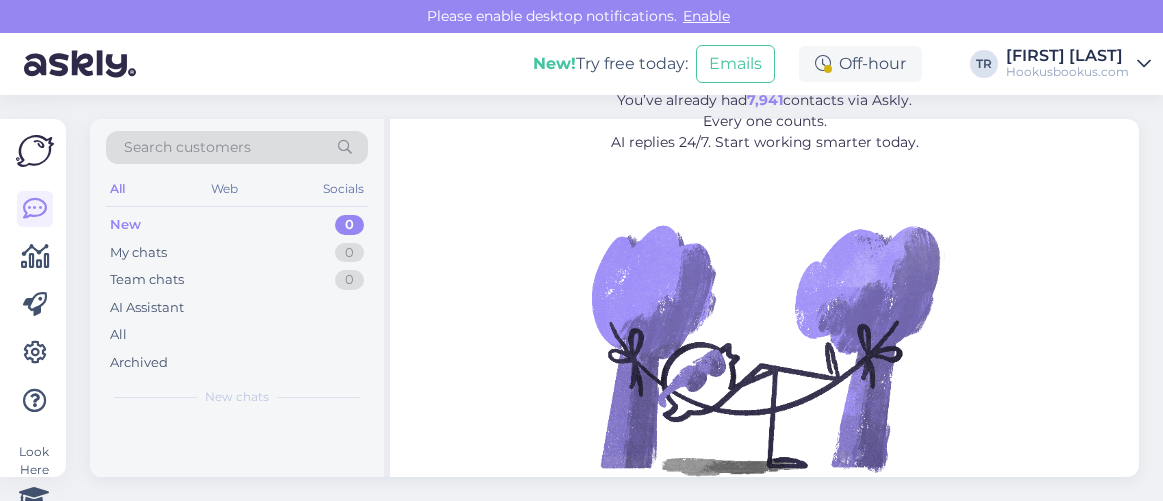 scroll, scrollTop: 0, scrollLeft: 0, axis: both 